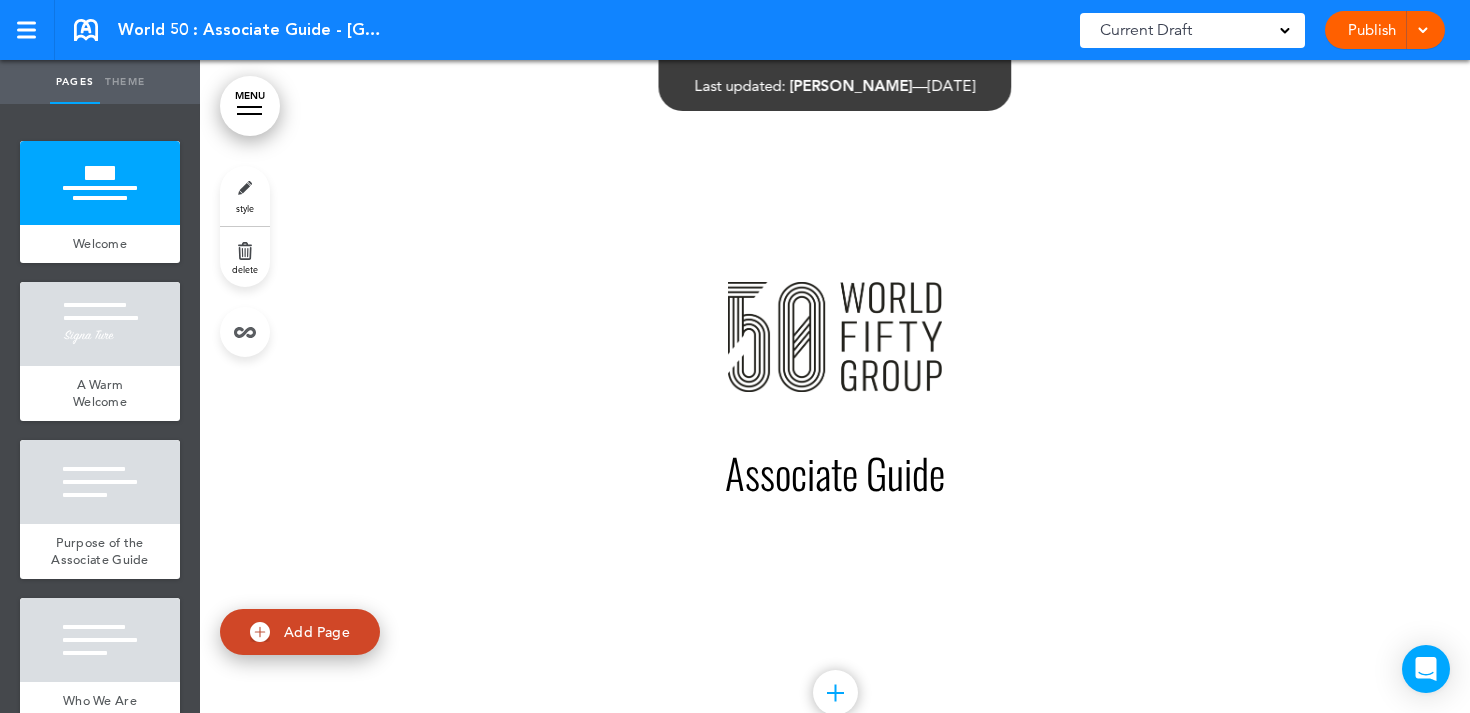 scroll, scrollTop: 0, scrollLeft: 0, axis: both 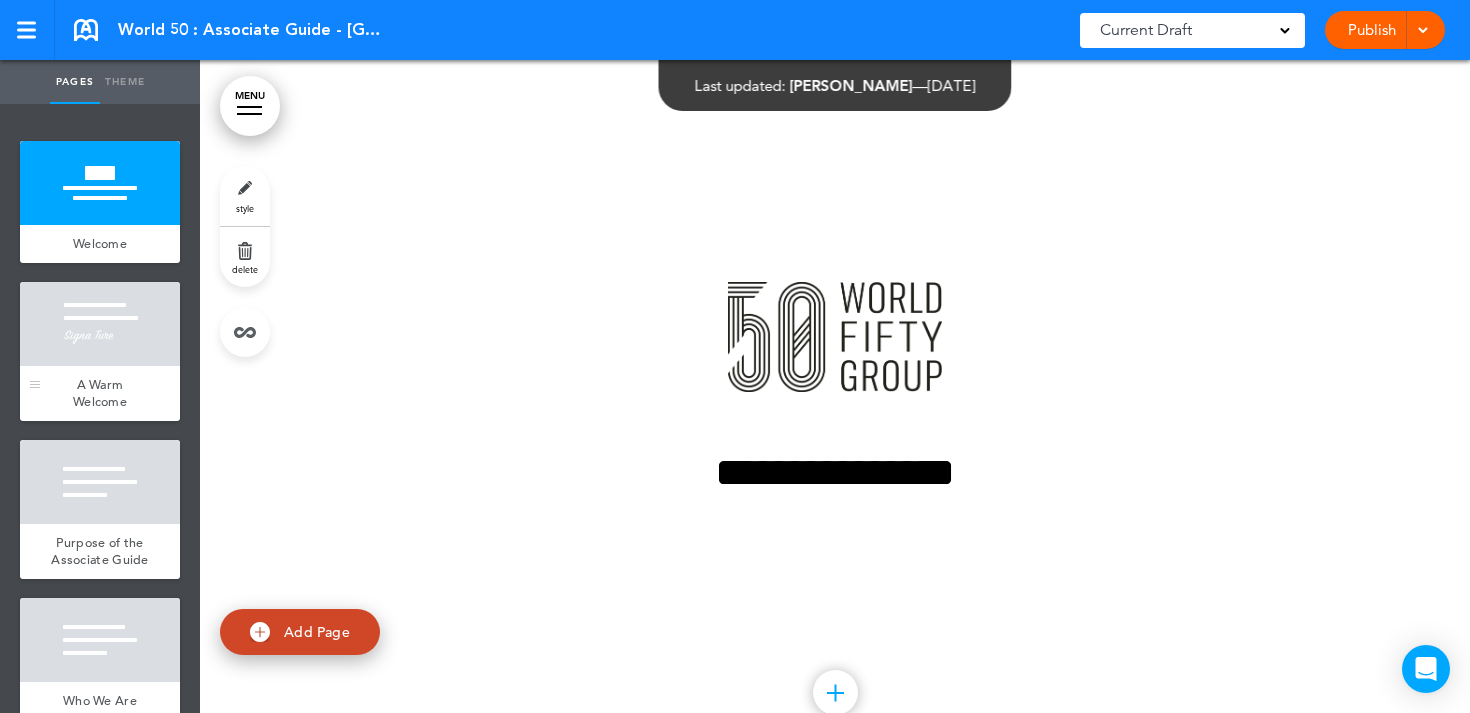 click at bounding box center (100, 324) 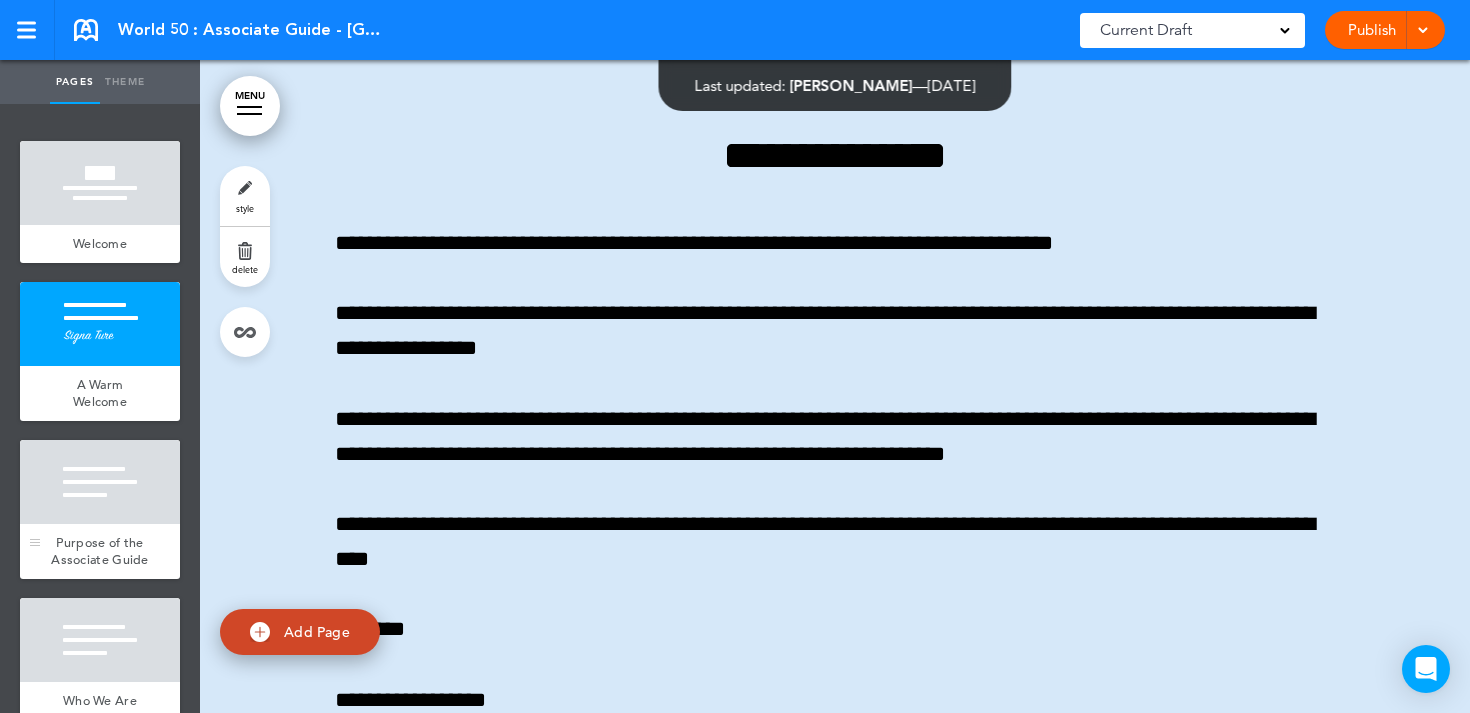 click at bounding box center (100, 482) 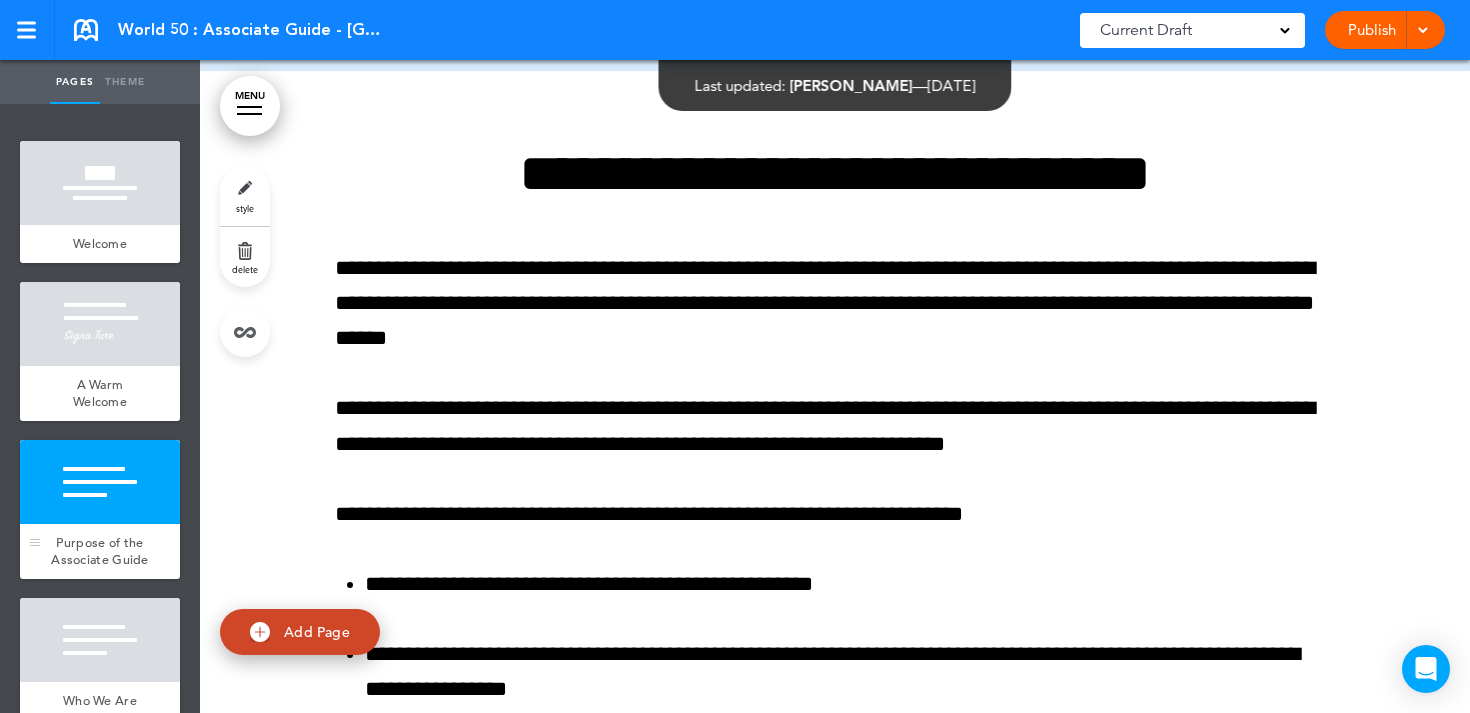 scroll, scrollTop: 1638, scrollLeft: 0, axis: vertical 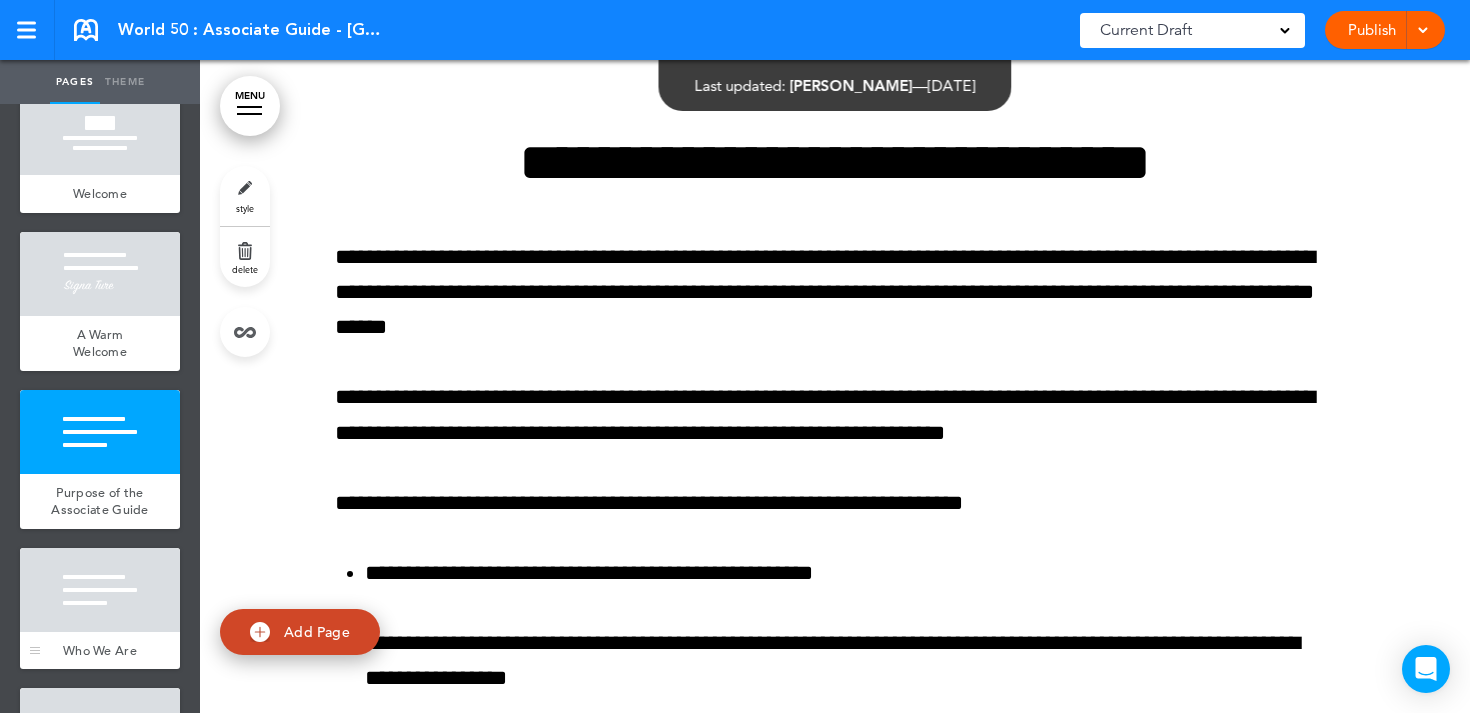 click at bounding box center [100, 590] 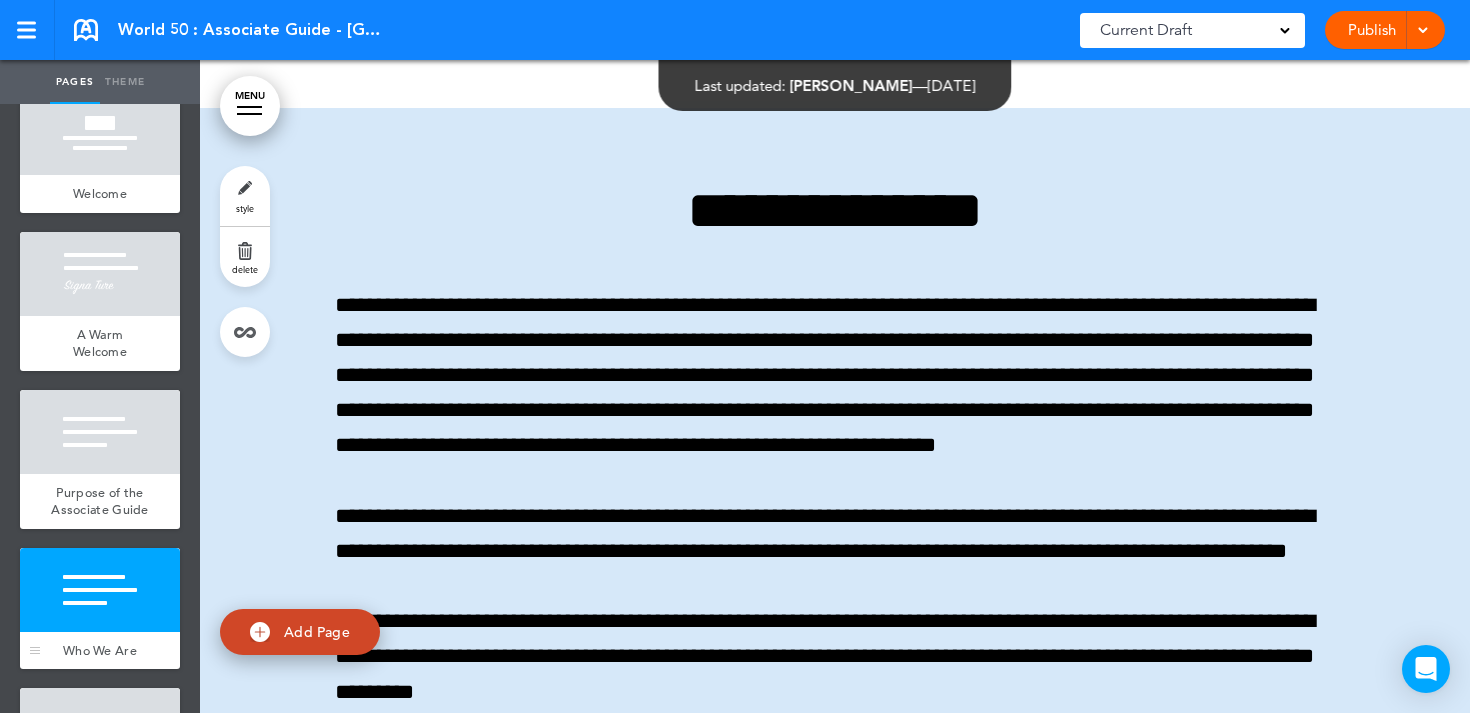 scroll, scrollTop: 3664, scrollLeft: 0, axis: vertical 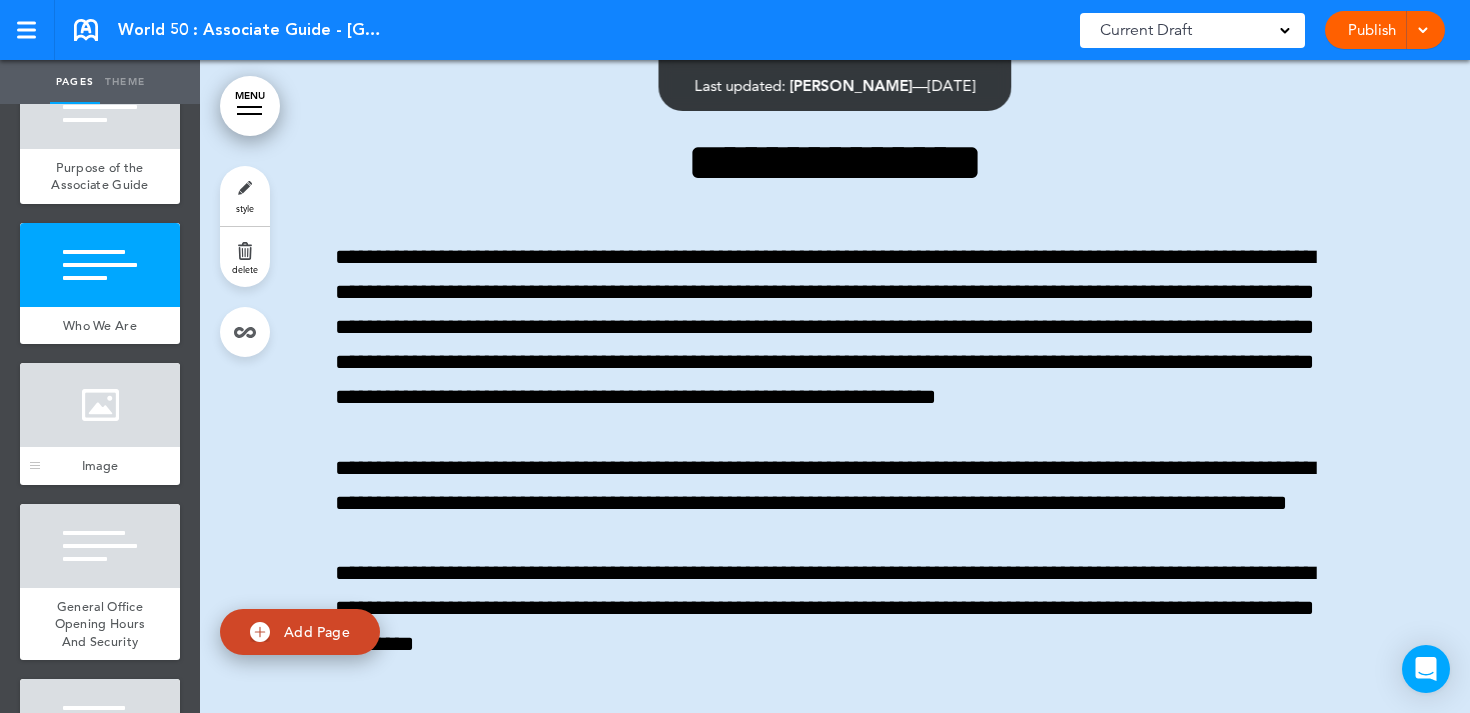 click at bounding box center (100, 405) 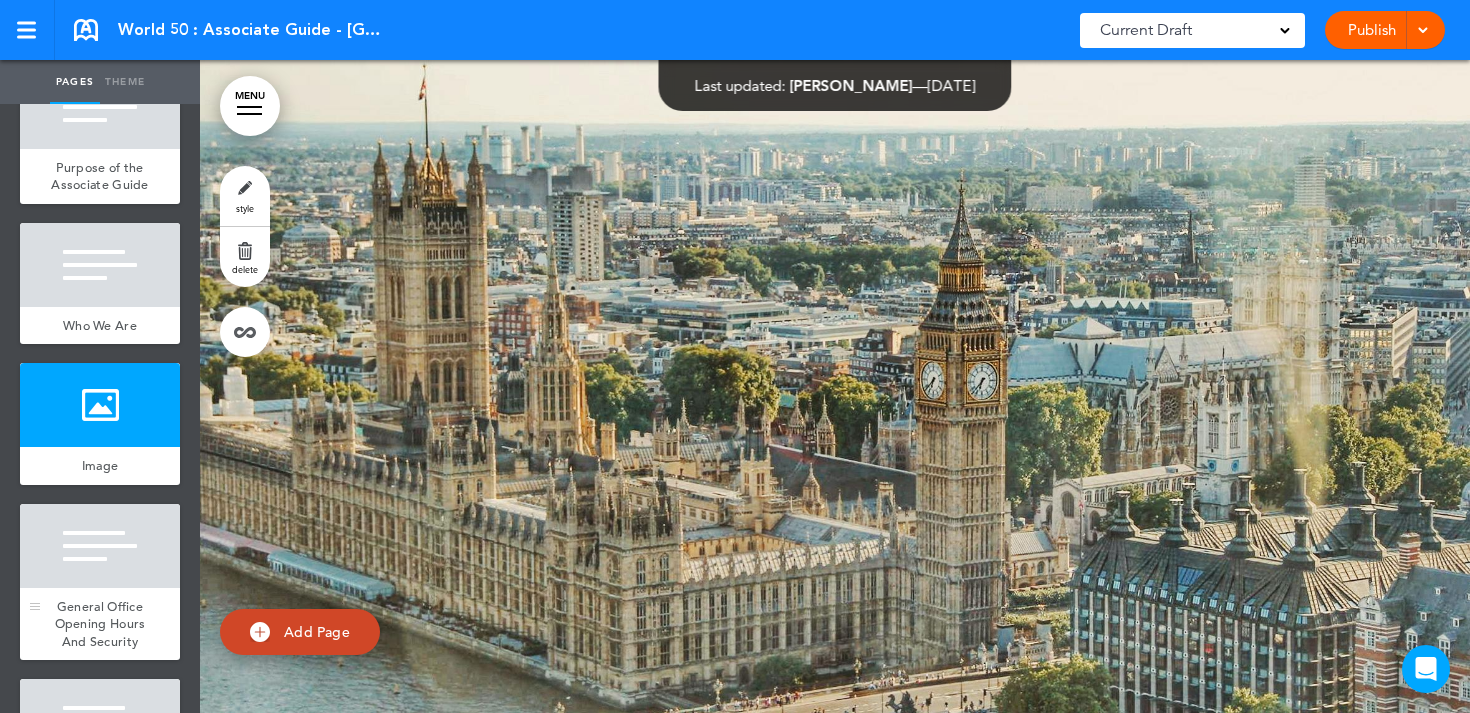 click at bounding box center [100, 546] 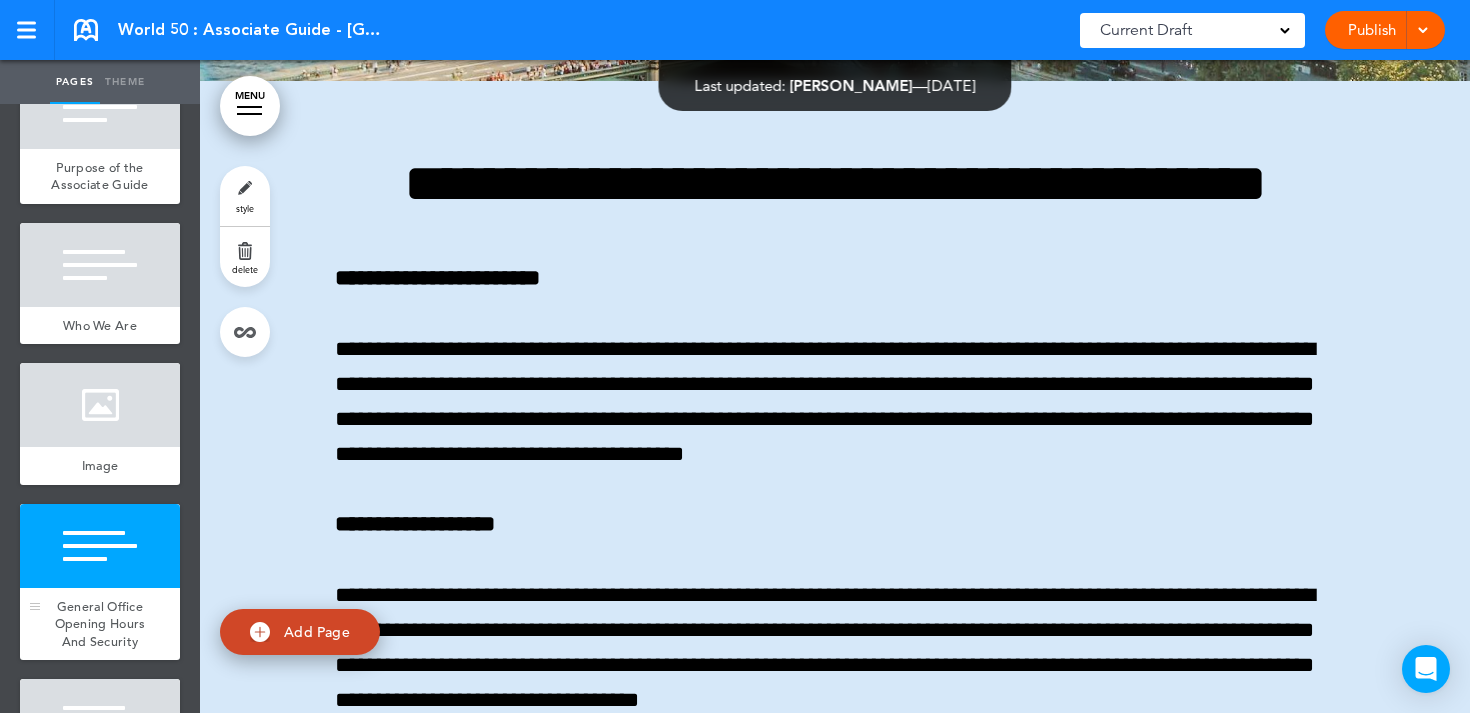 scroll, scrollTop: 5433, scrollLeft: 0, axis: vertical 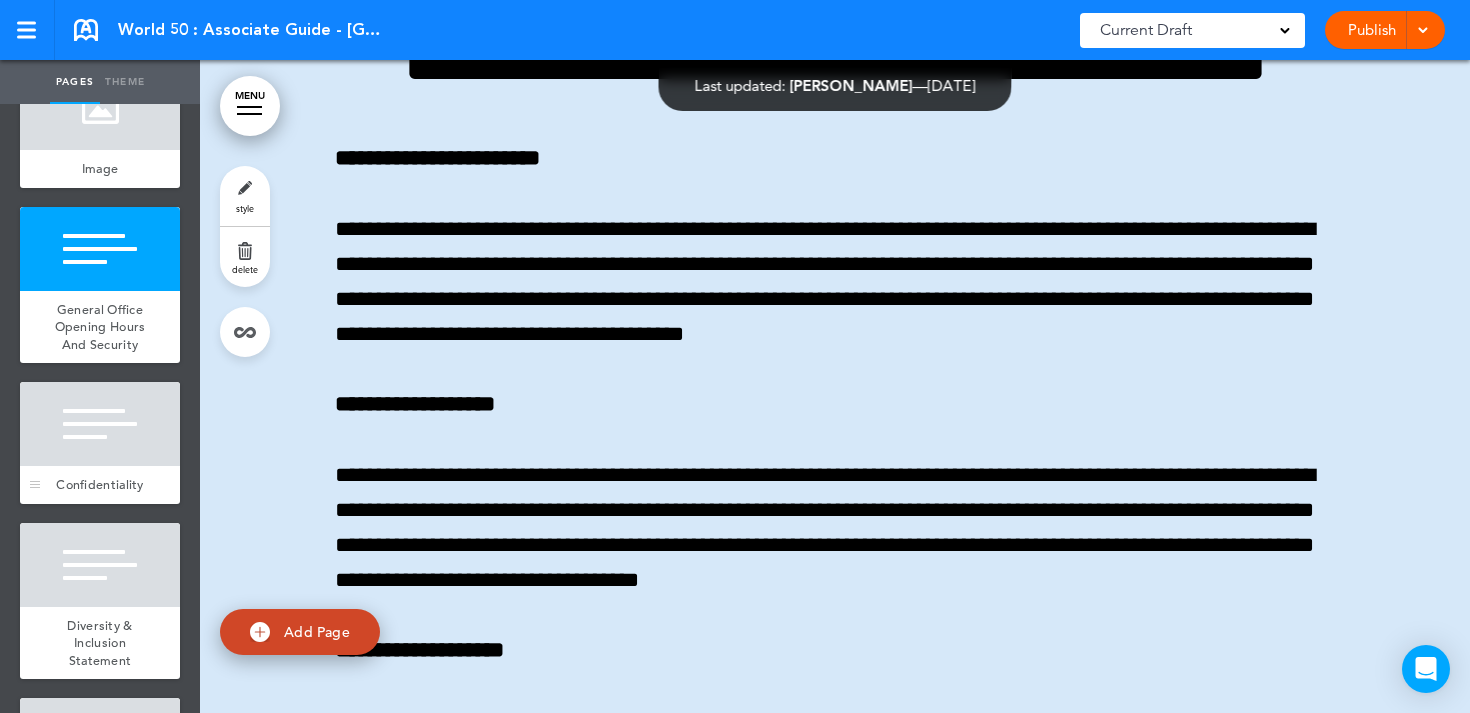 click at bounding box center (100, 424) 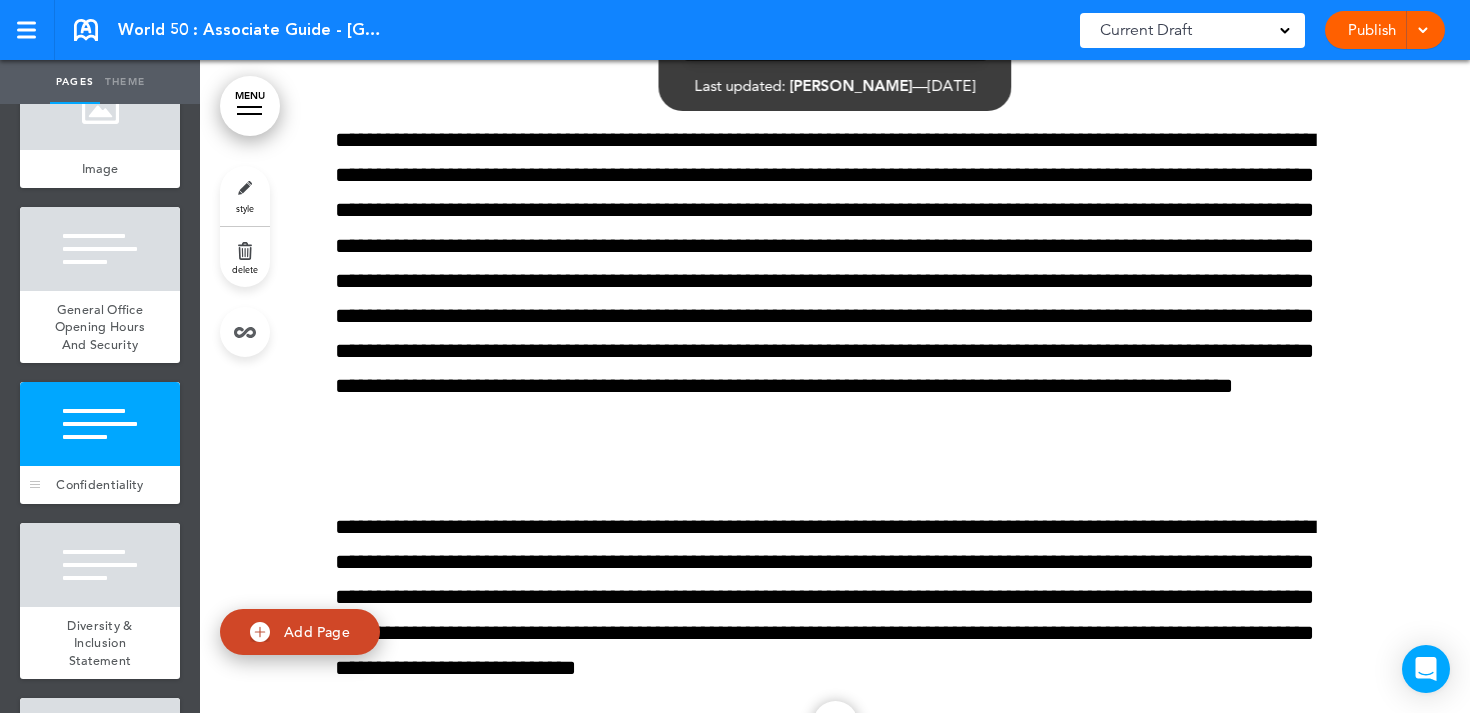 scroll, scrollTop: 7706, scrollLeft: 0, axis: vertical 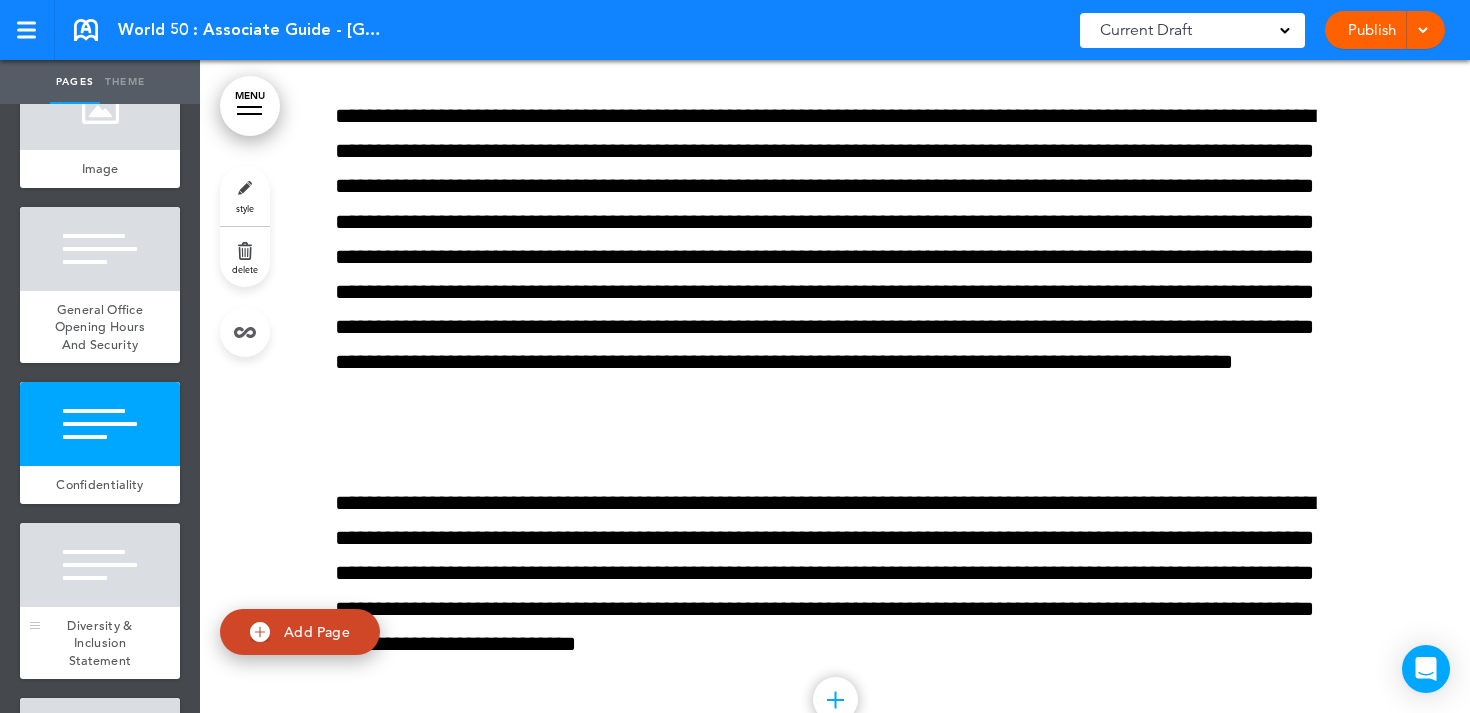 click at bounding box center (100, 565) 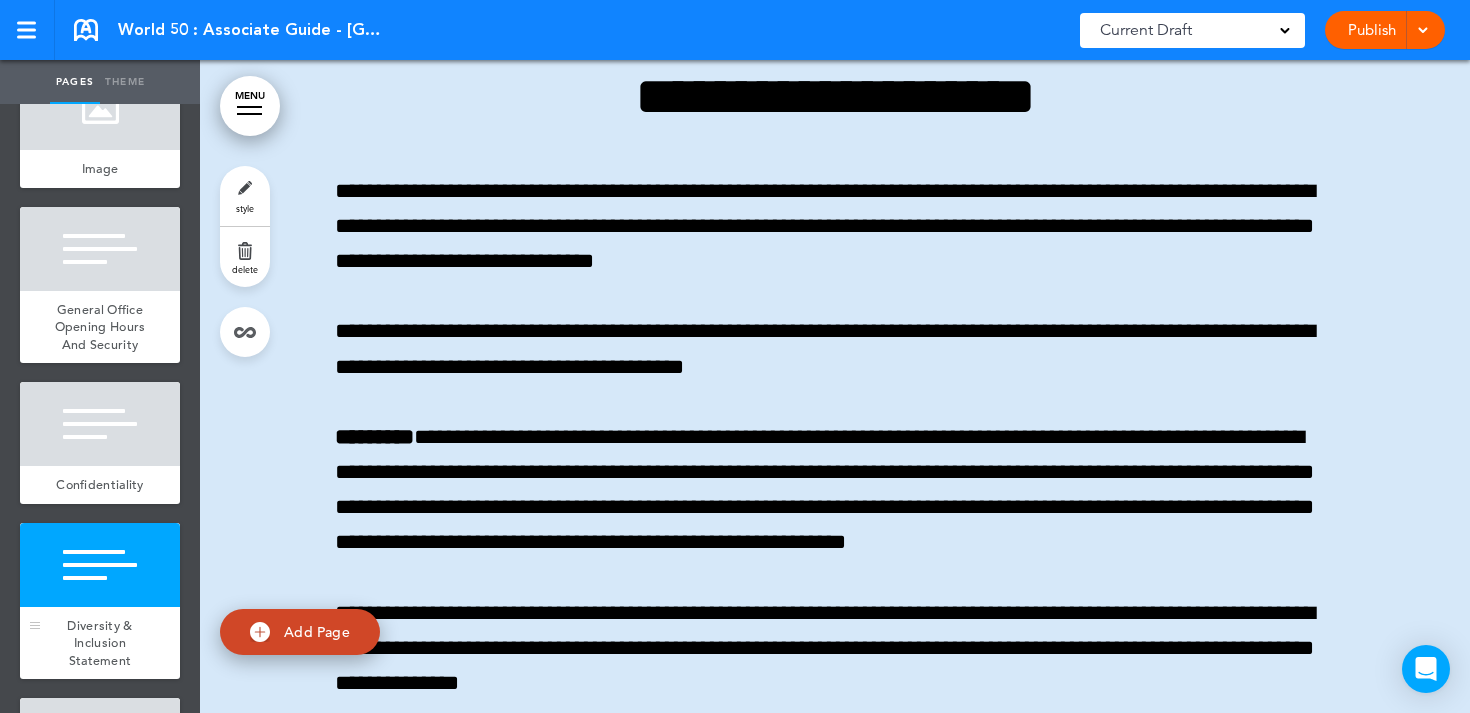 scroll, scrollTop: 8574, scrollLeft: 0, axis: vertical 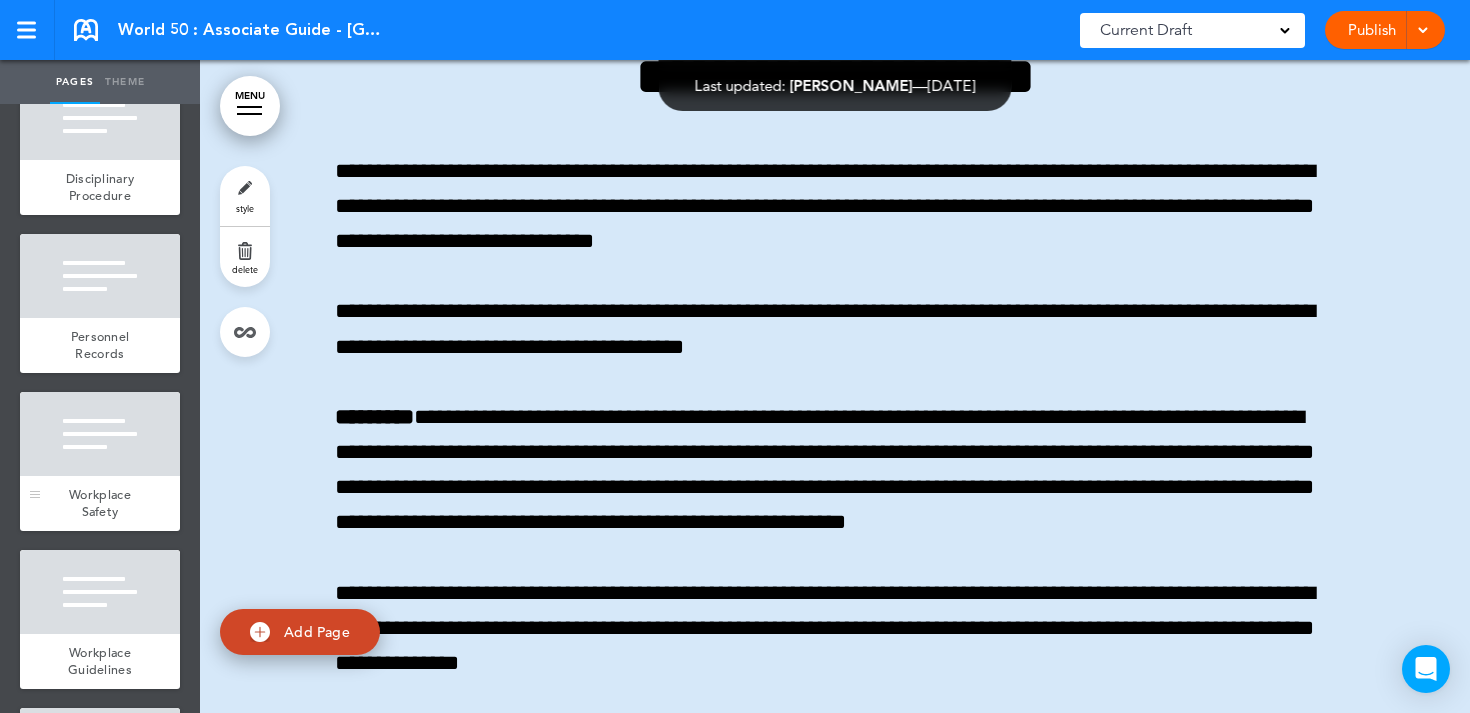 click at bounding box center [100, 434] 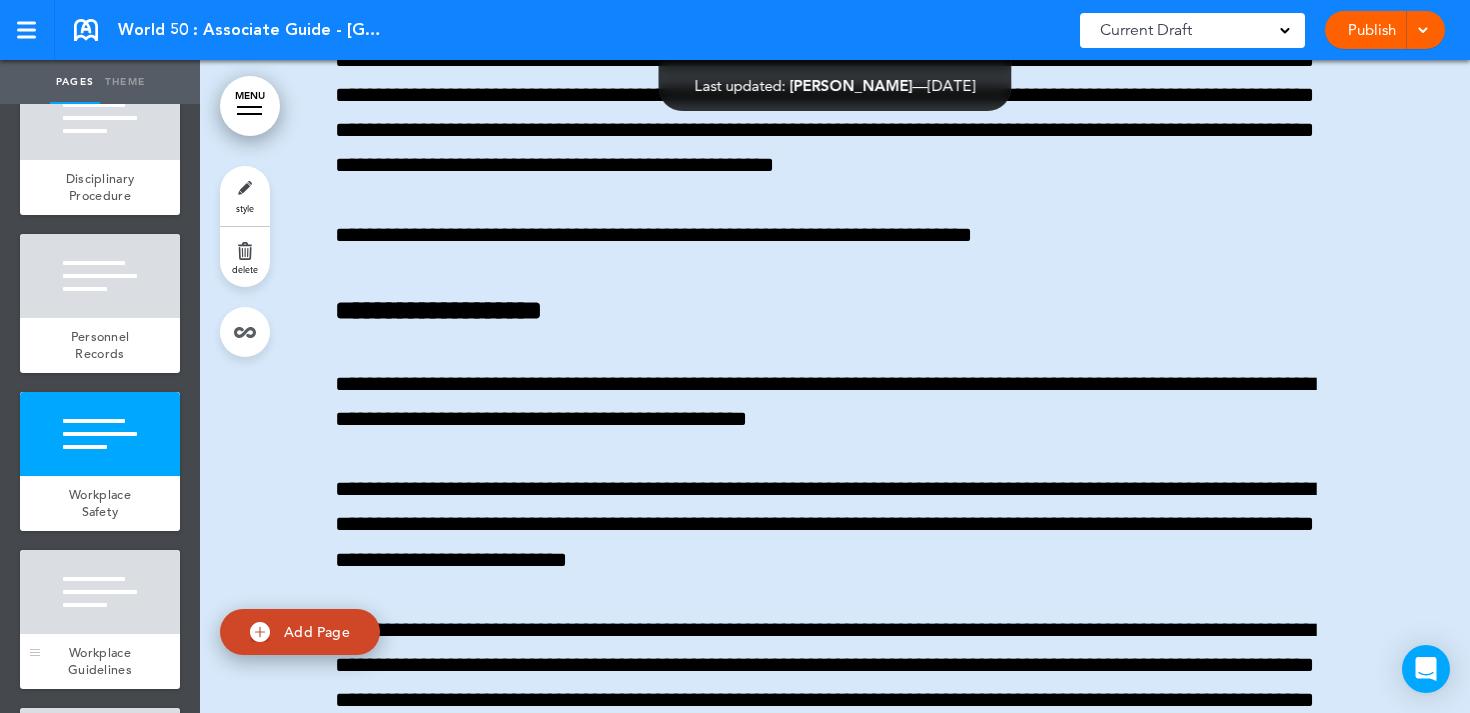 click at bounding box center (100, 592) 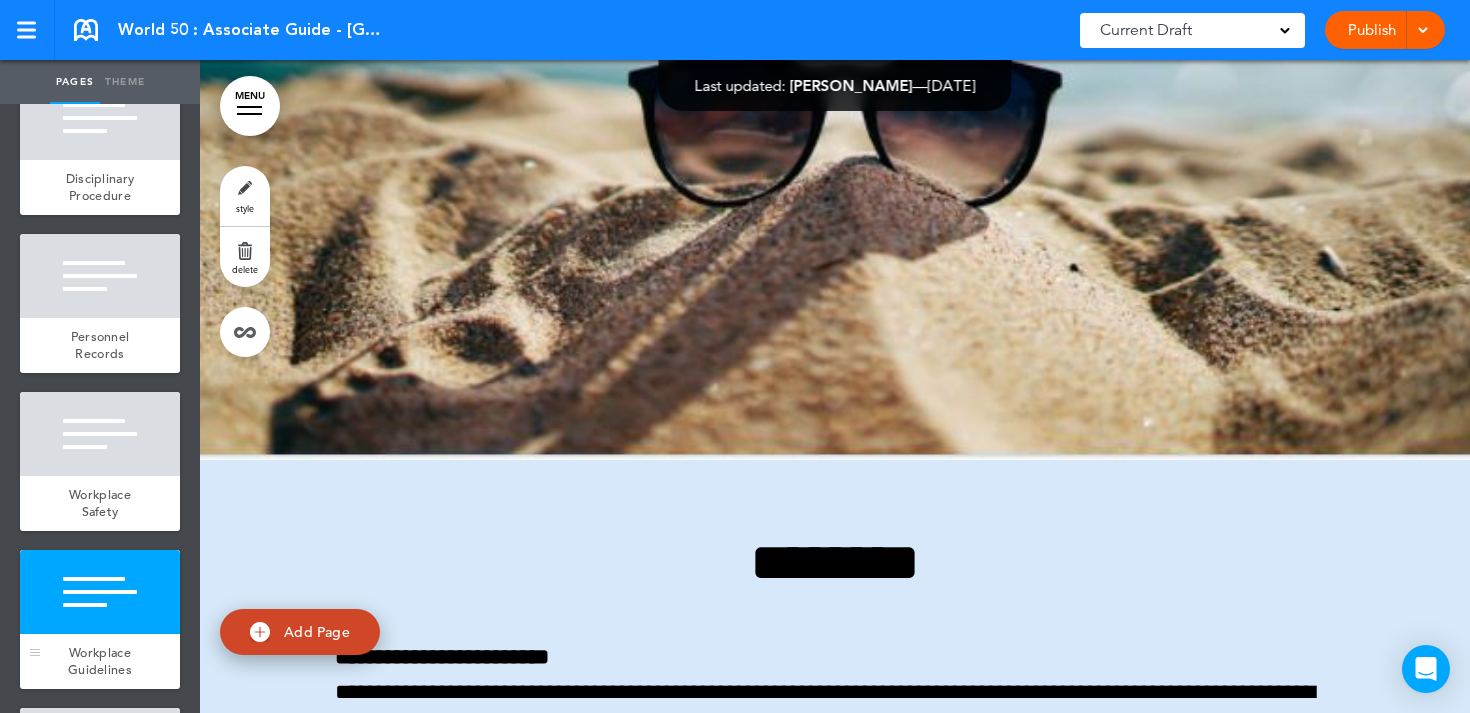 scroll, scrollTop: 33527, scrollLeft: 0, axis: vertical 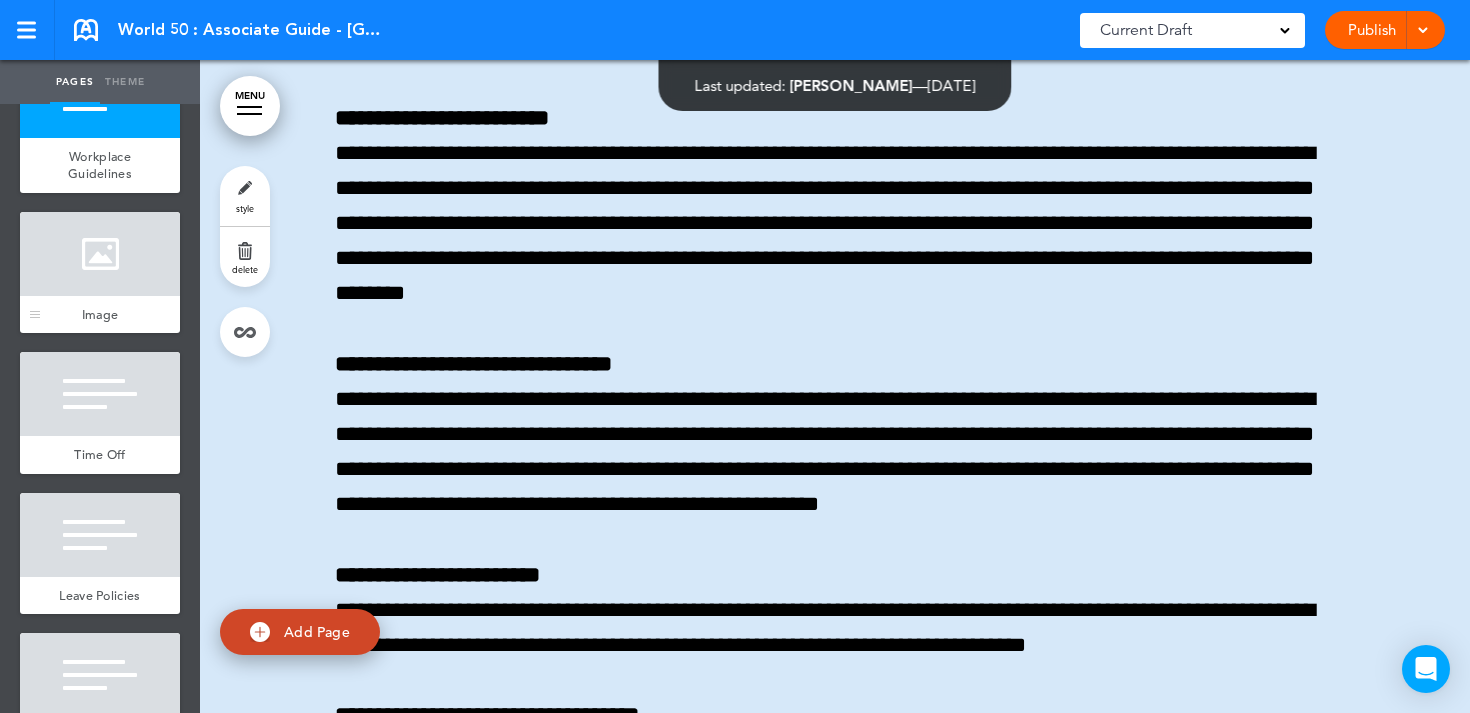 click at bounding box center (100, 254) 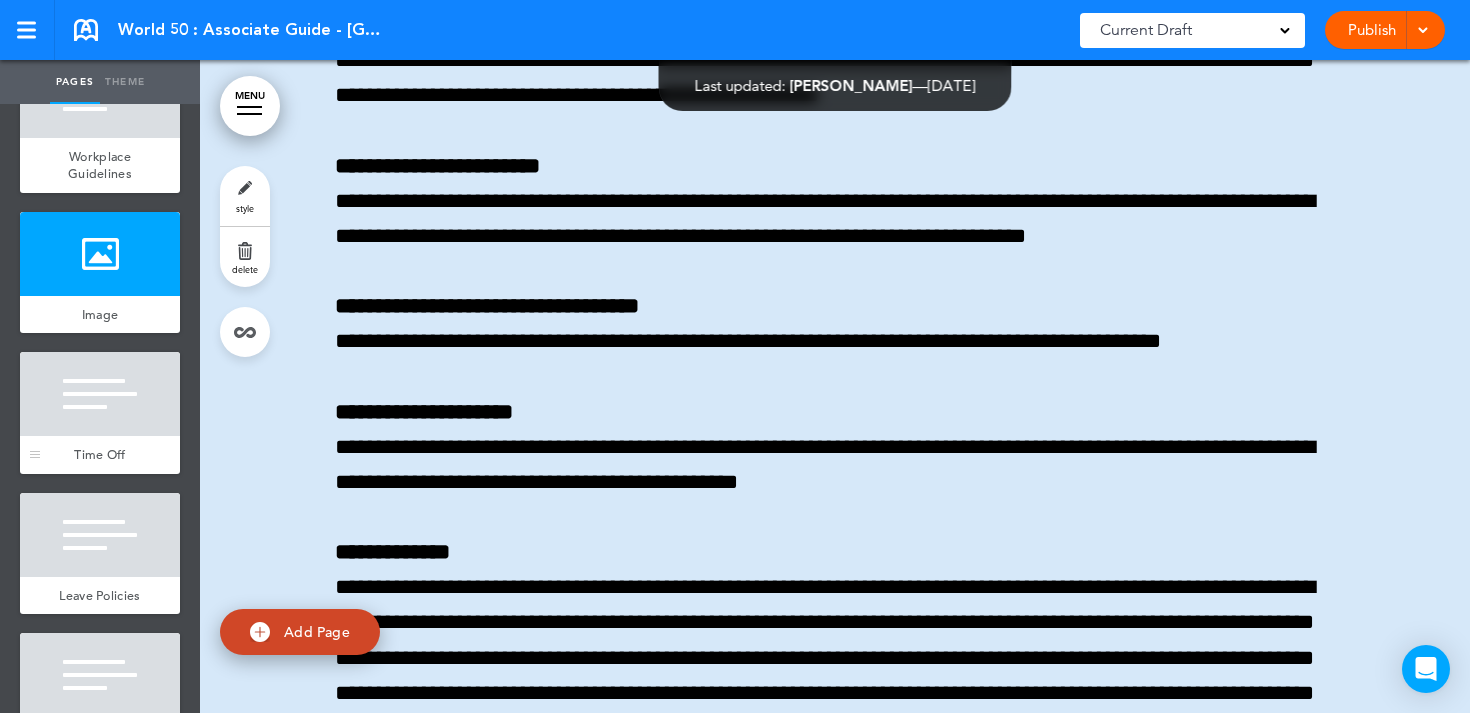 click at bounding box center (100, 394) 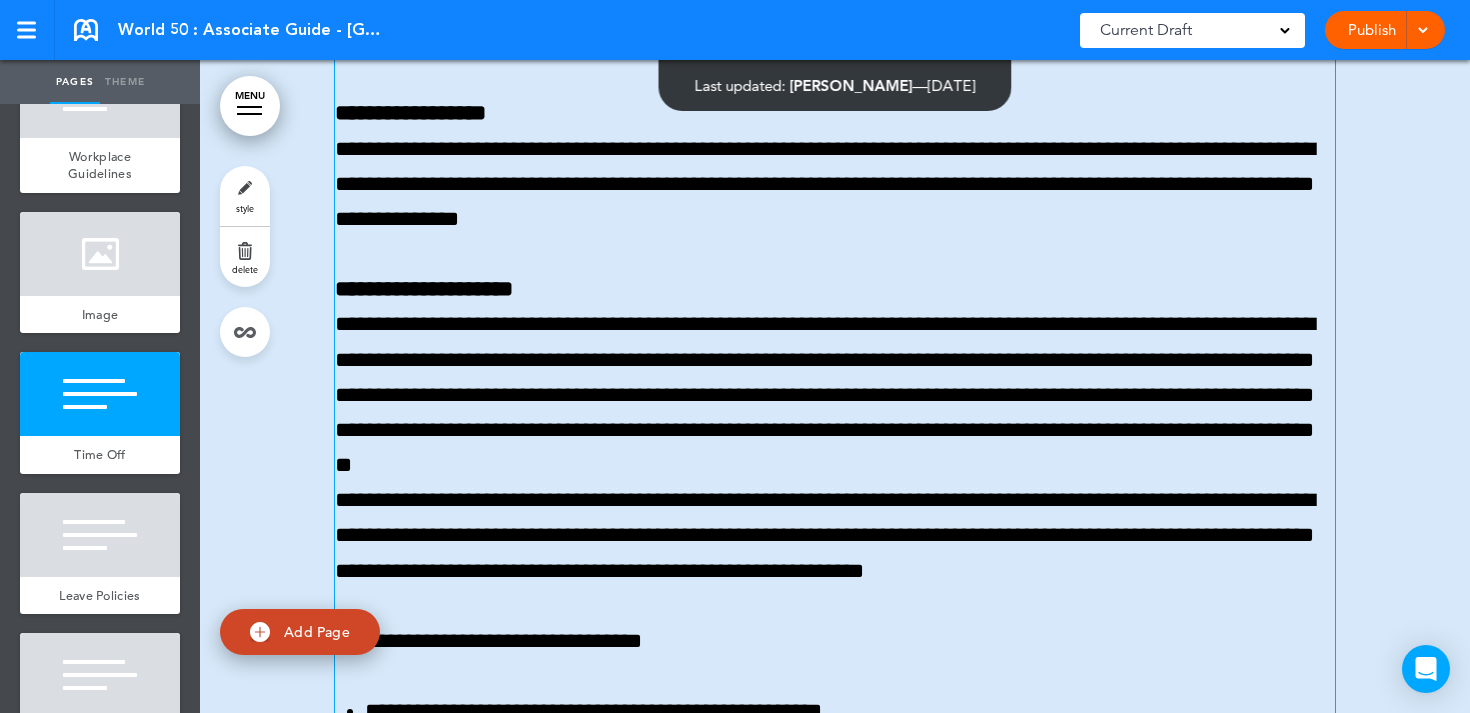 scroll, scrollTop: 35539, scrollLeft: 0, axis: vertical 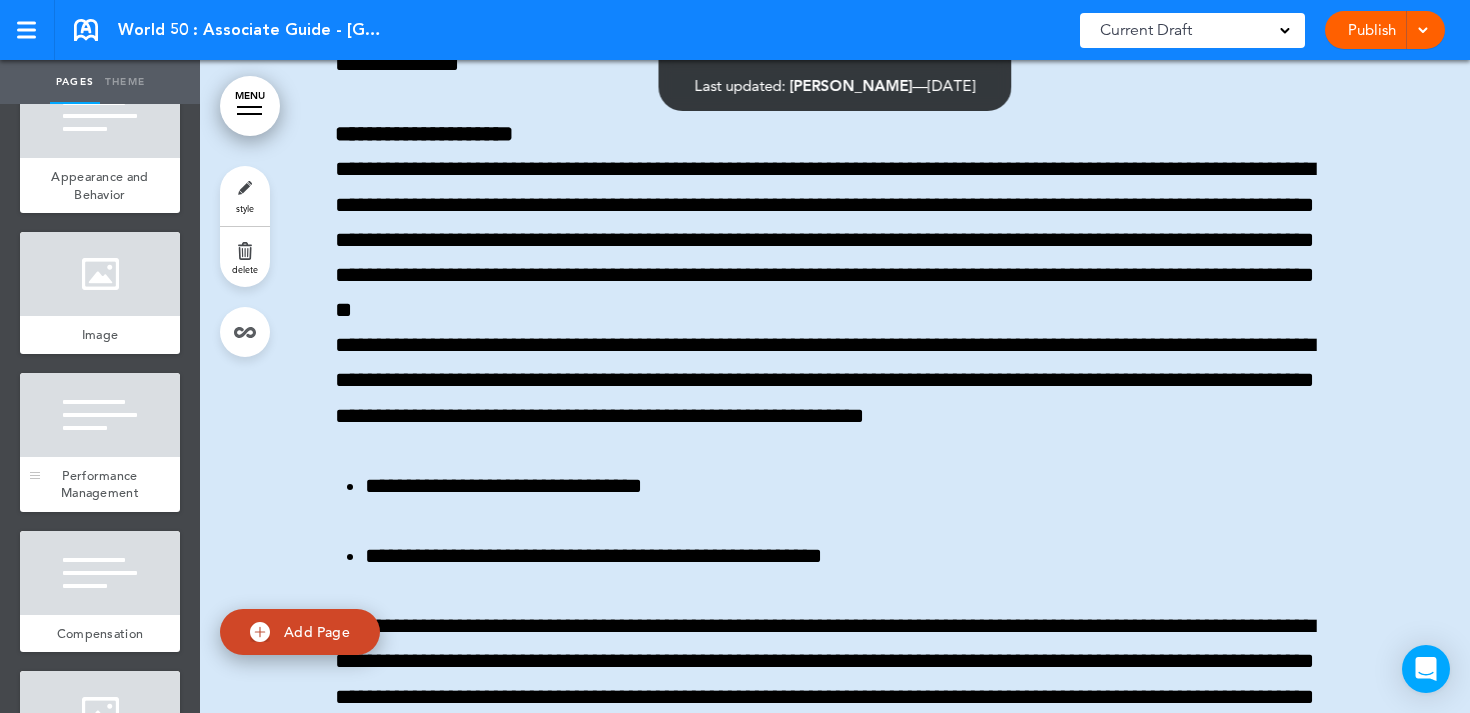 click at bounding box center [100, 415] 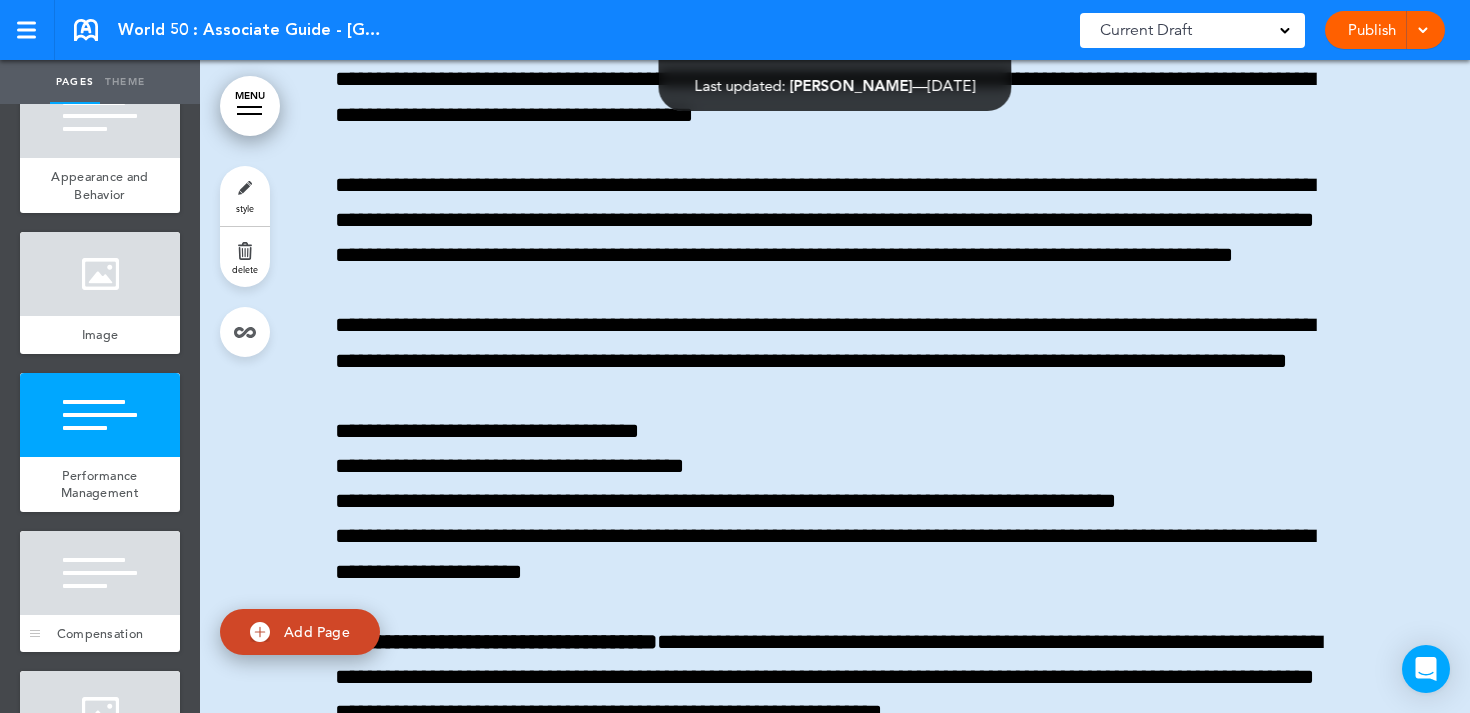 click at bounding box center [100, 573] 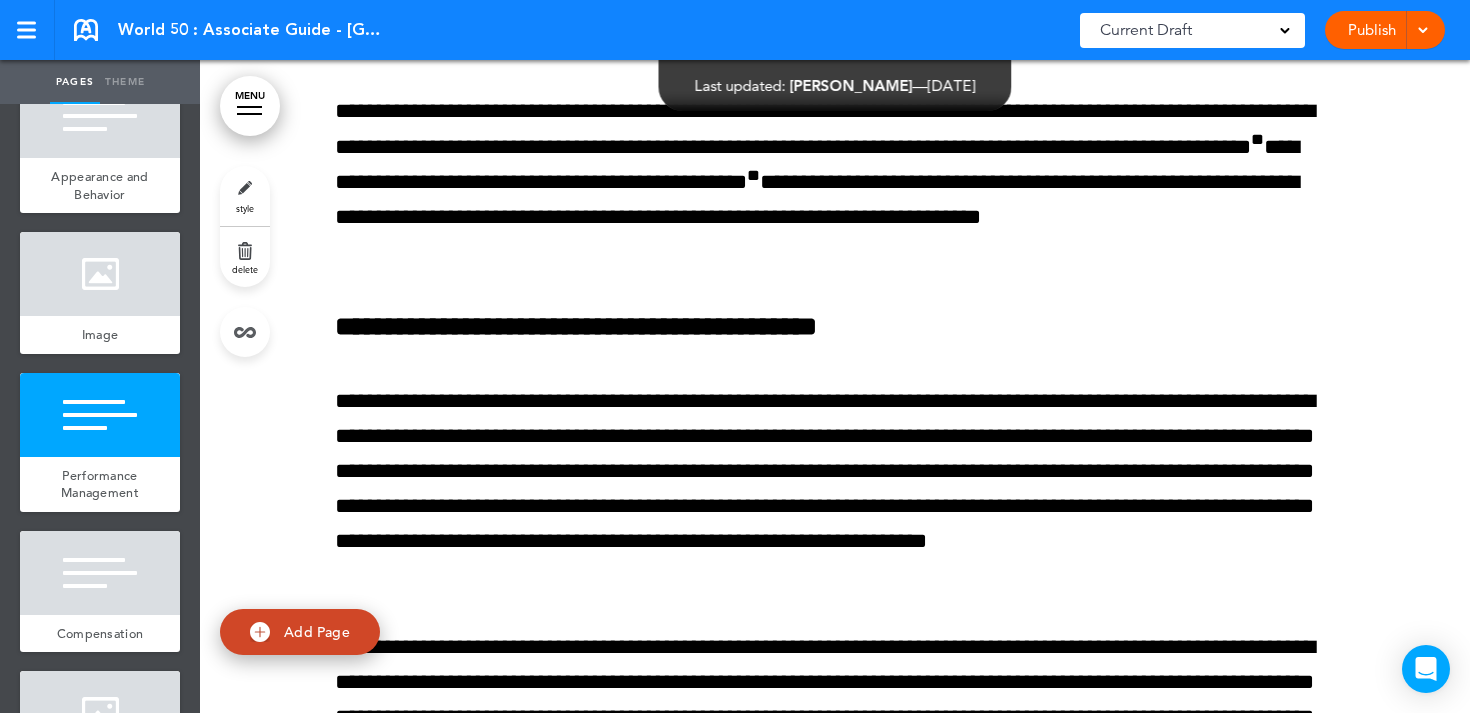 scroll, scrollTop: 89425, scrollLeft: 0, axis: vertical 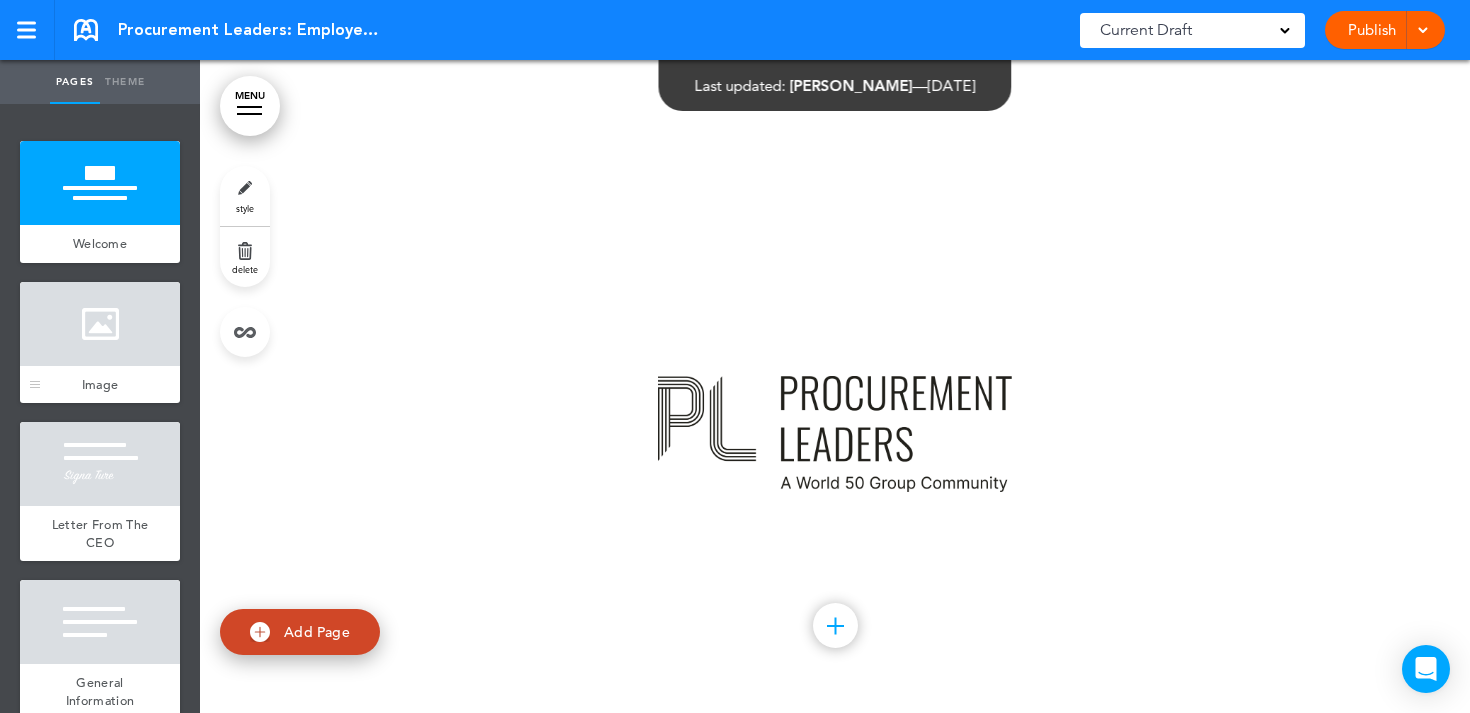 click at bounding box center (100, 324) 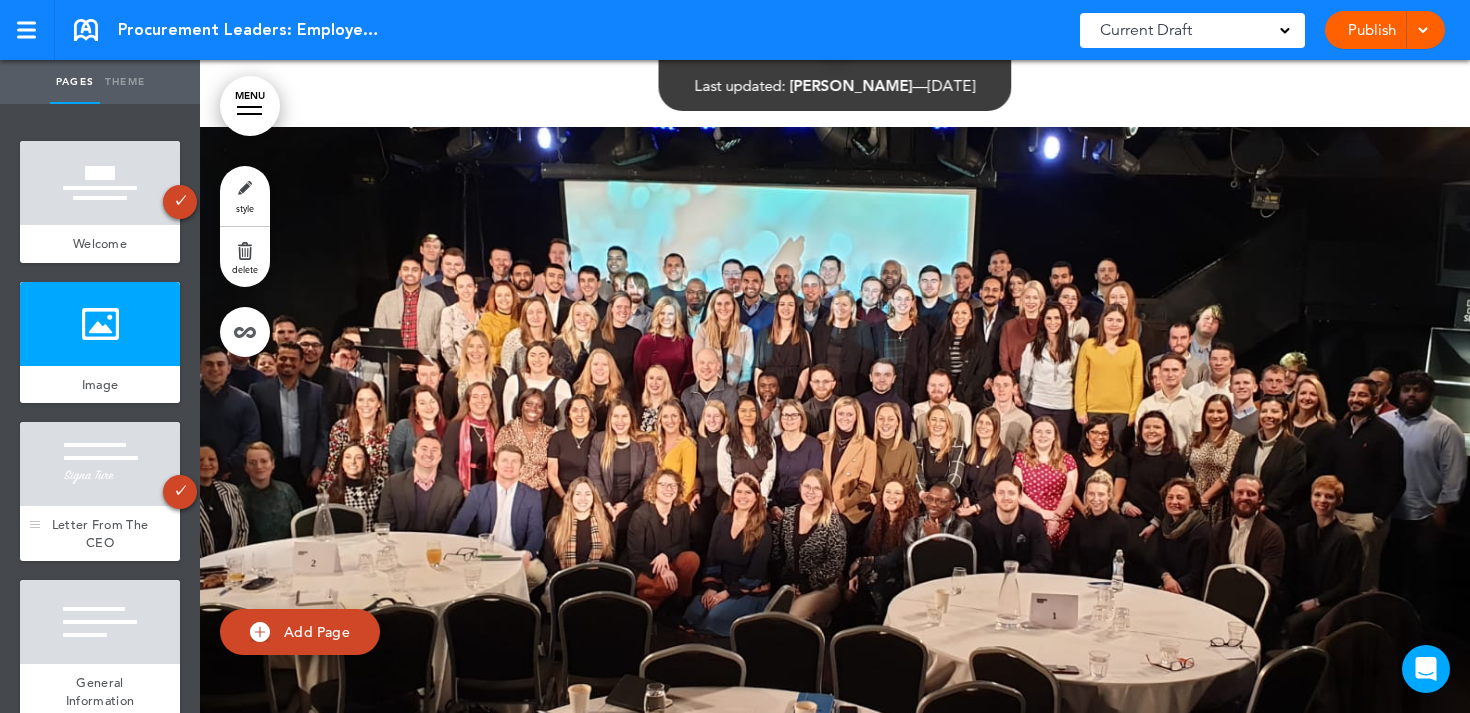 click at bounding box center (100, 464) 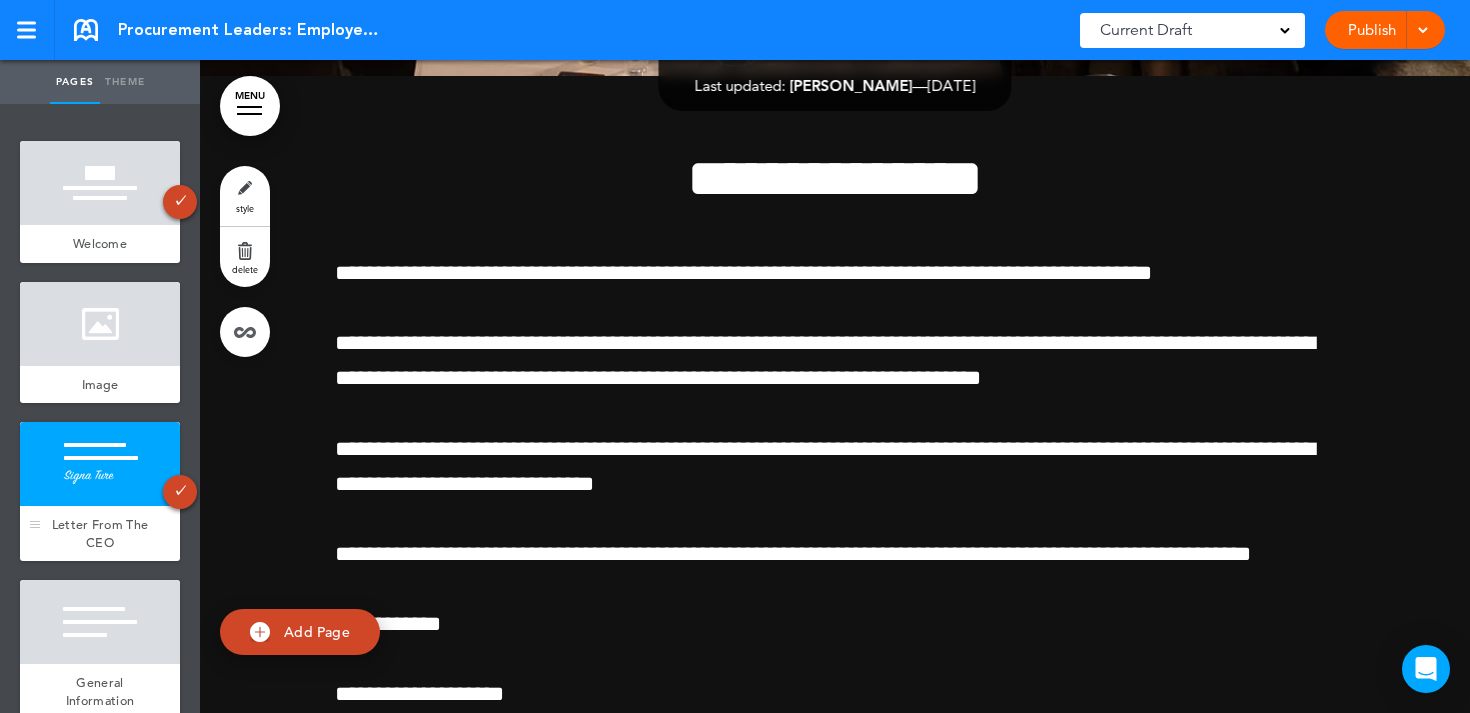 scroll, scrollTop: 1440, scrollLeft: 0, axis: vertical 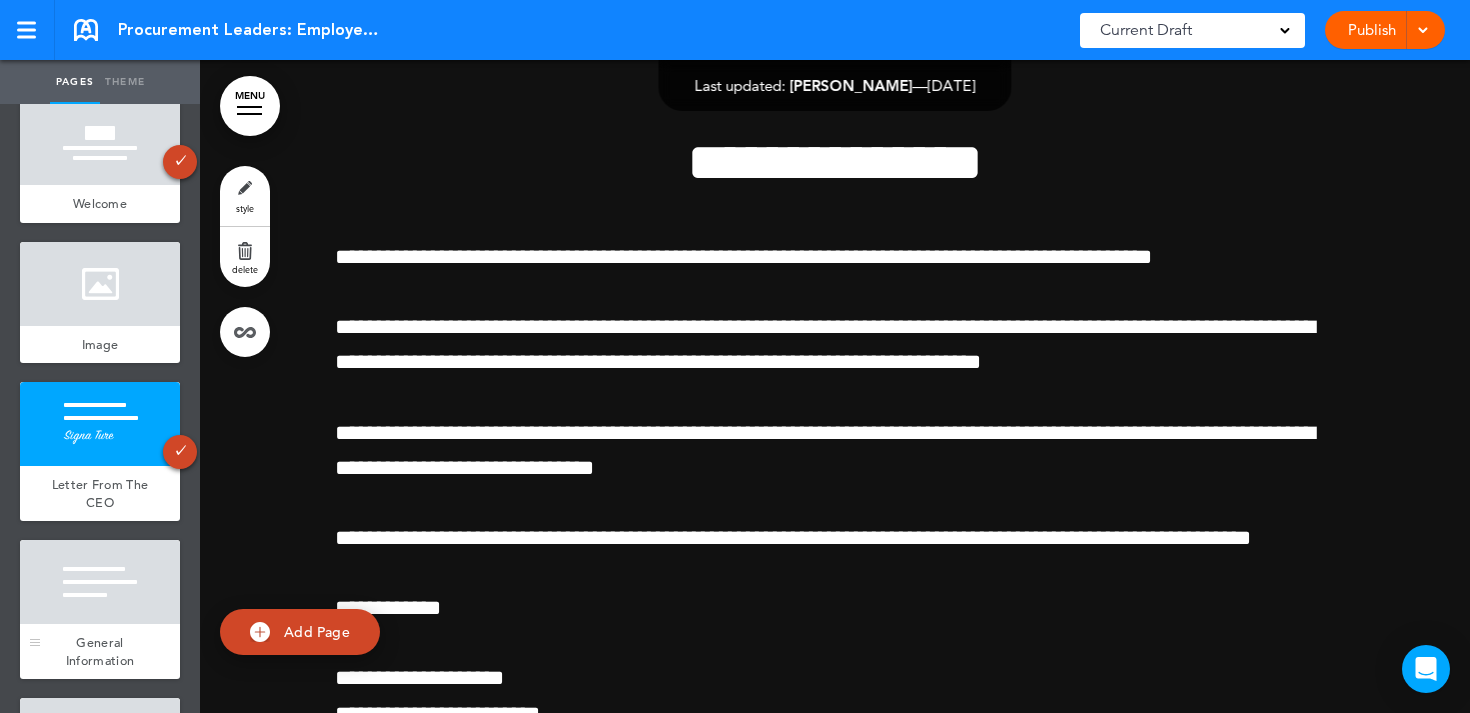 click at bounding box center [100, 582] 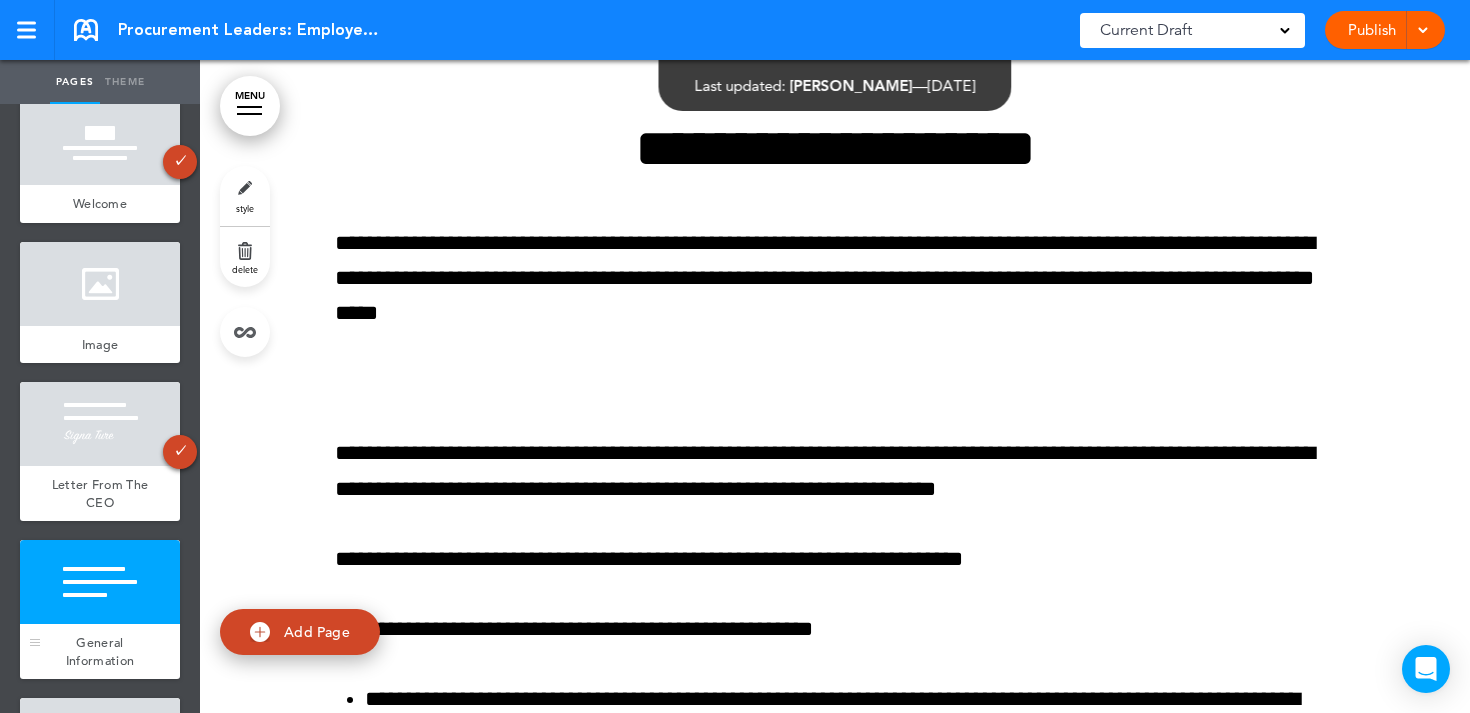 scroll, scrollTop: 2497, scrollLeft: 0, axis: vertical 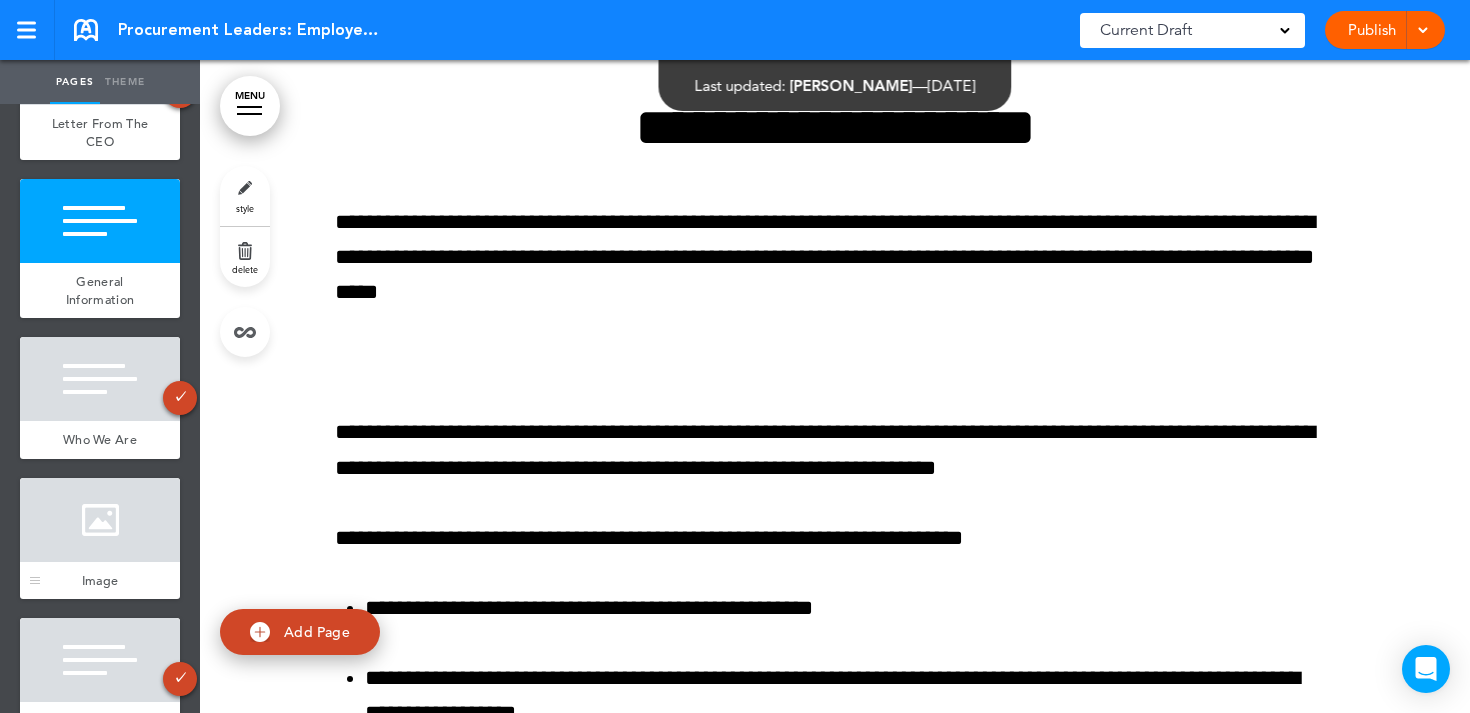 click at bounding box center (100, 520) 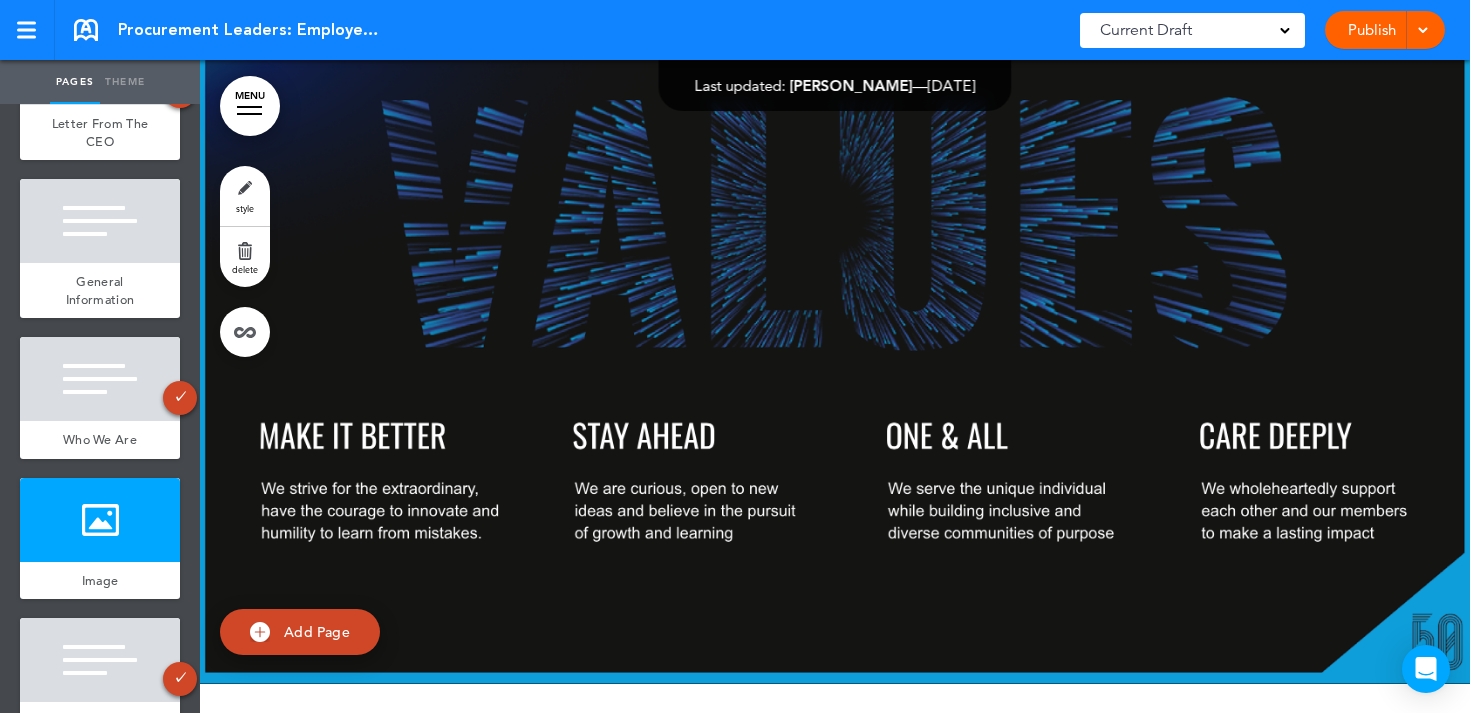 scroll, scrollTop: 6582, scrollLeft: 0, axis: vertical 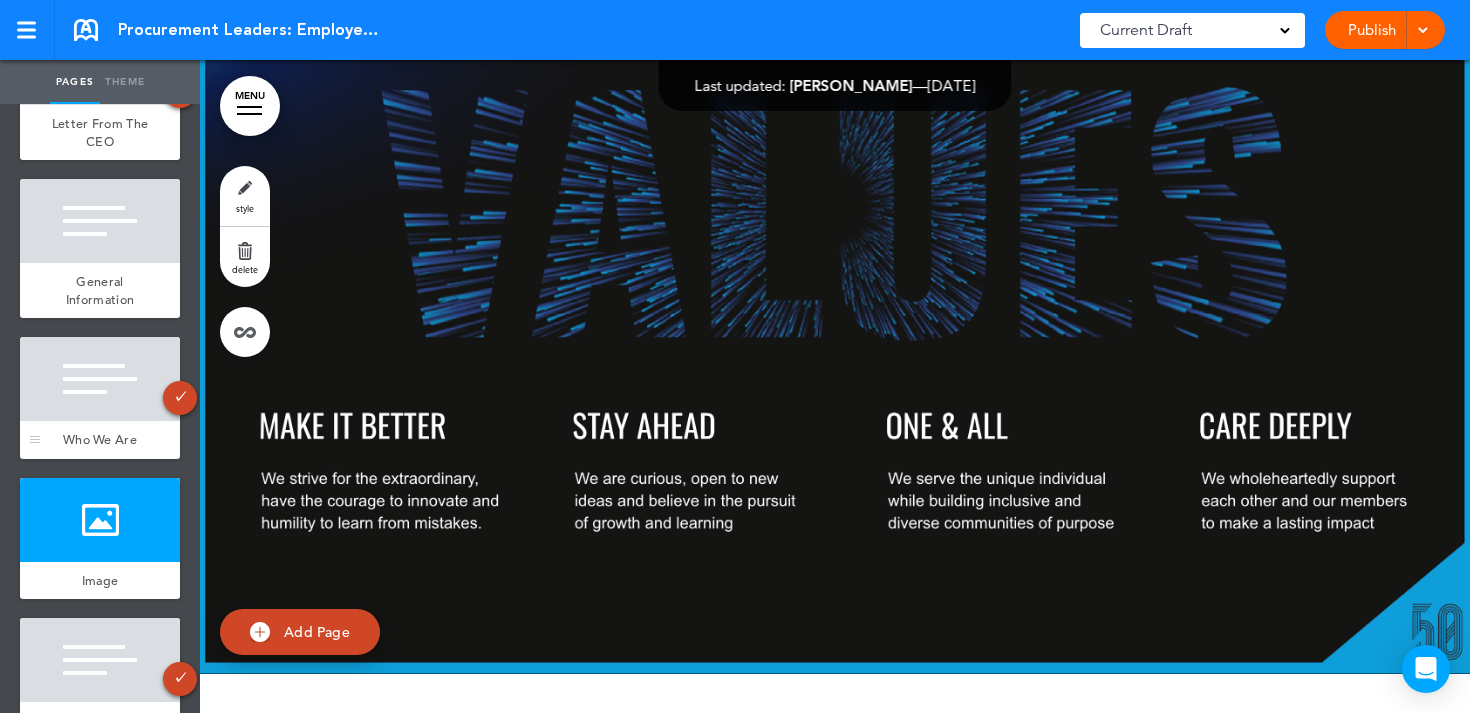 click at bounding box center [100, 379] 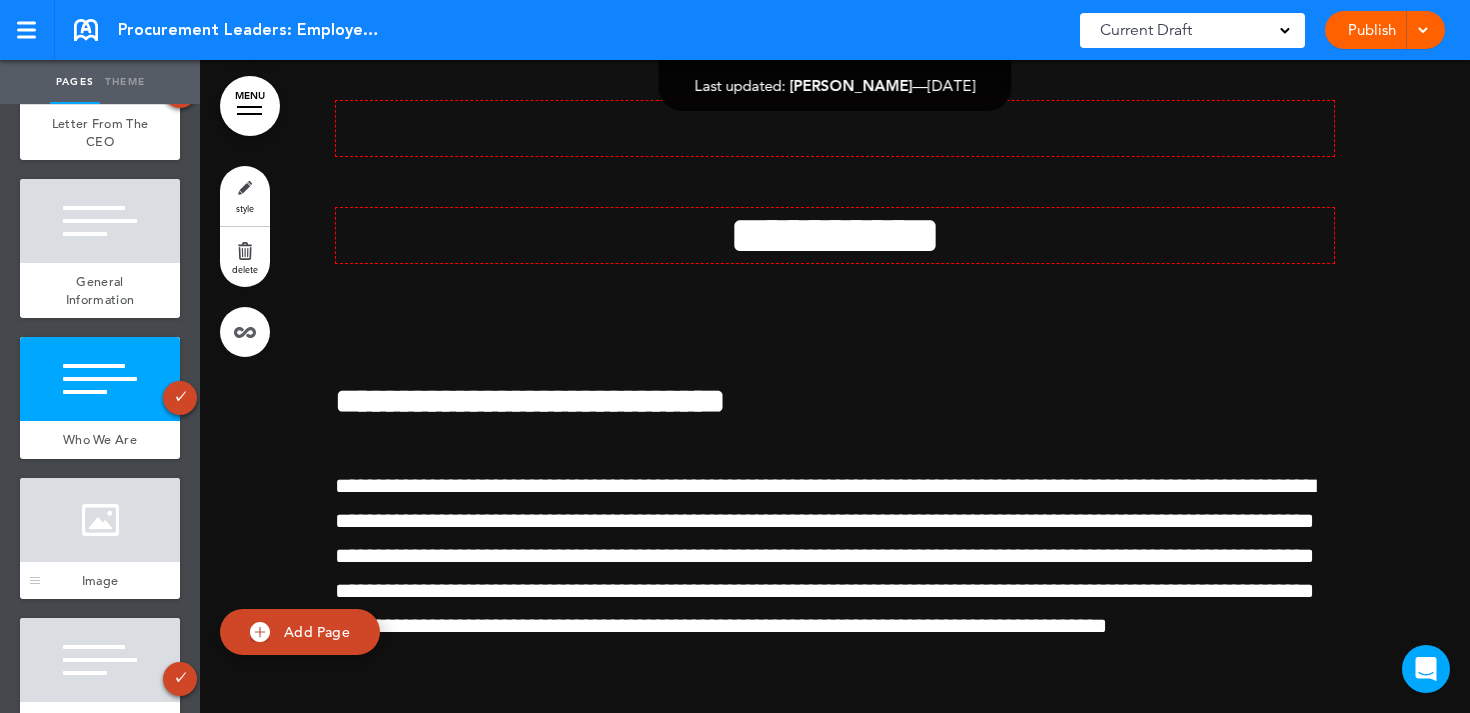 click at bounding box center (100, 520) 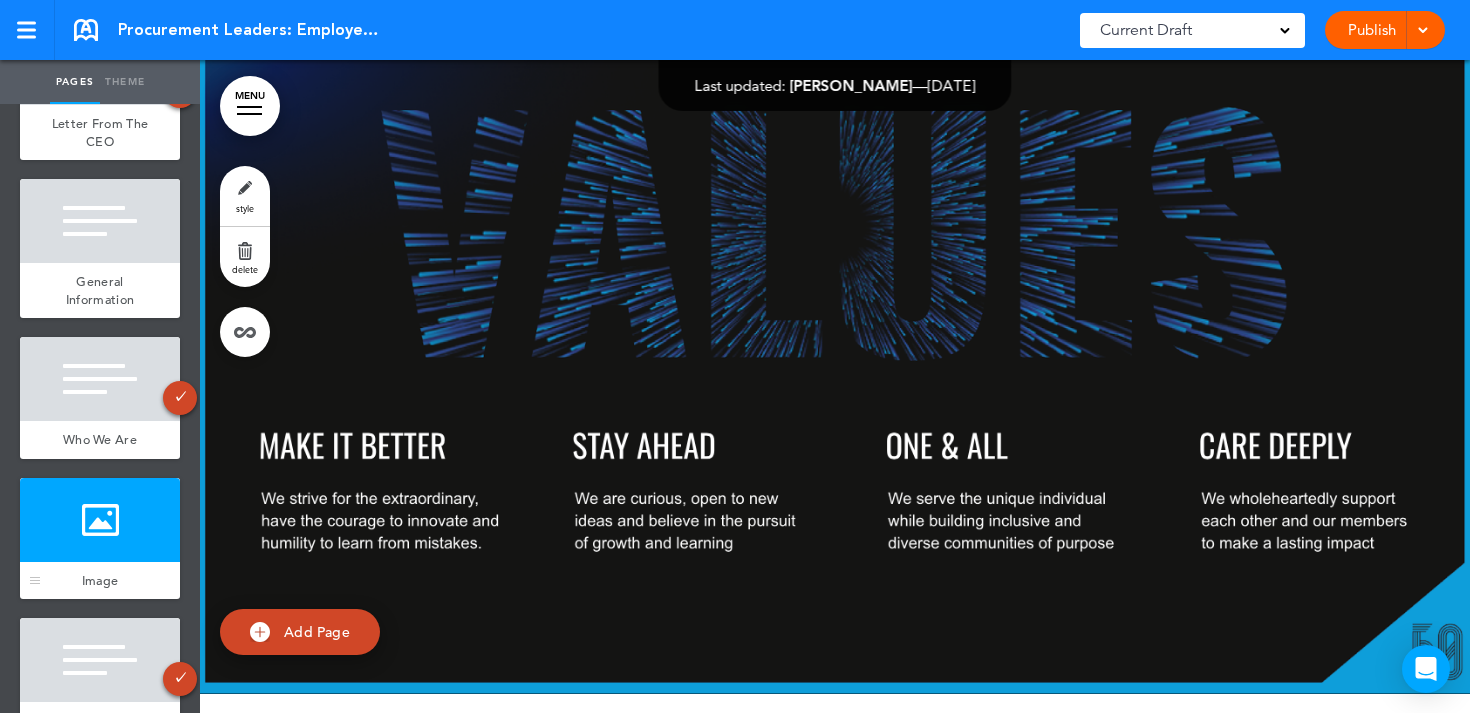 scroll, scrollTop: 6582, scrollLeft: 0, axis: vertical 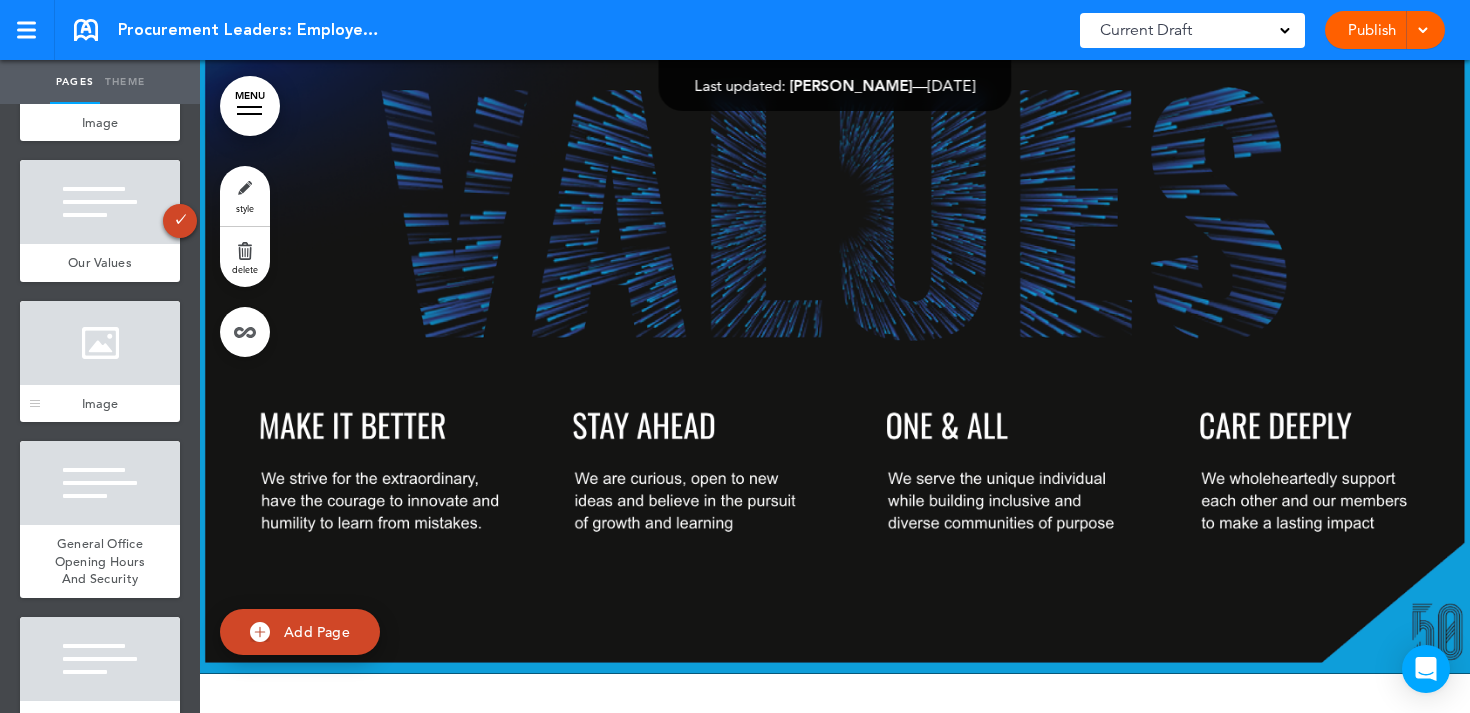 click at bounding box center (100, 343) 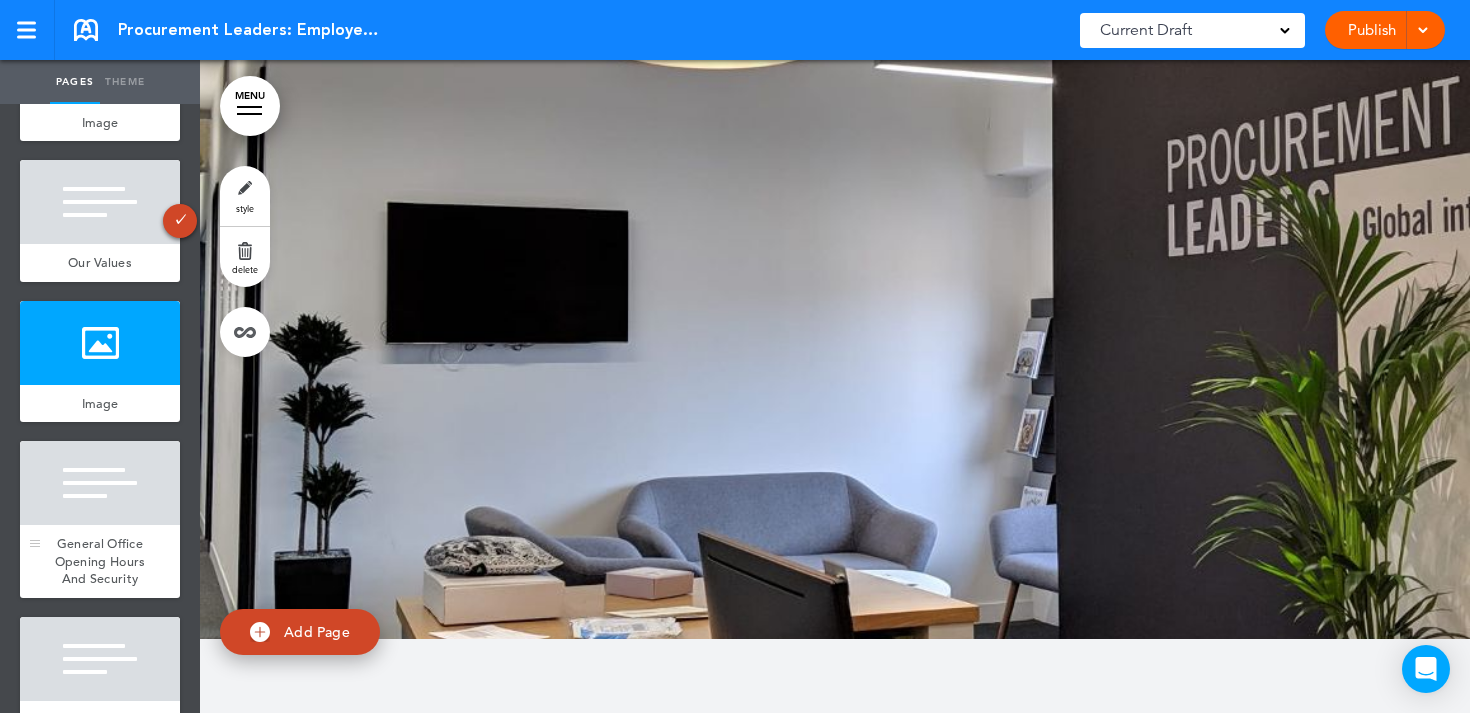 click at bounding box center [100, 483] 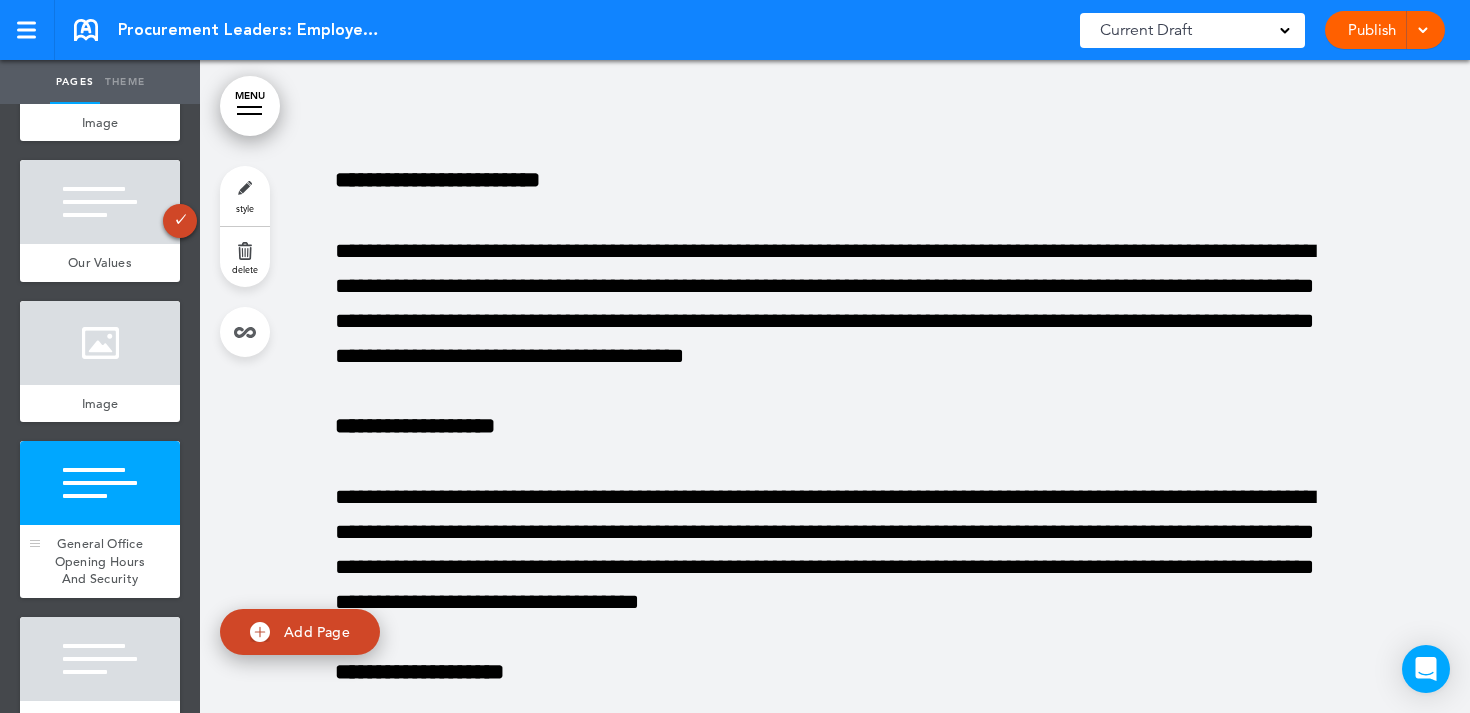 scroll, scrollTop: 9163, scrollLeft: 0, axis: vertical 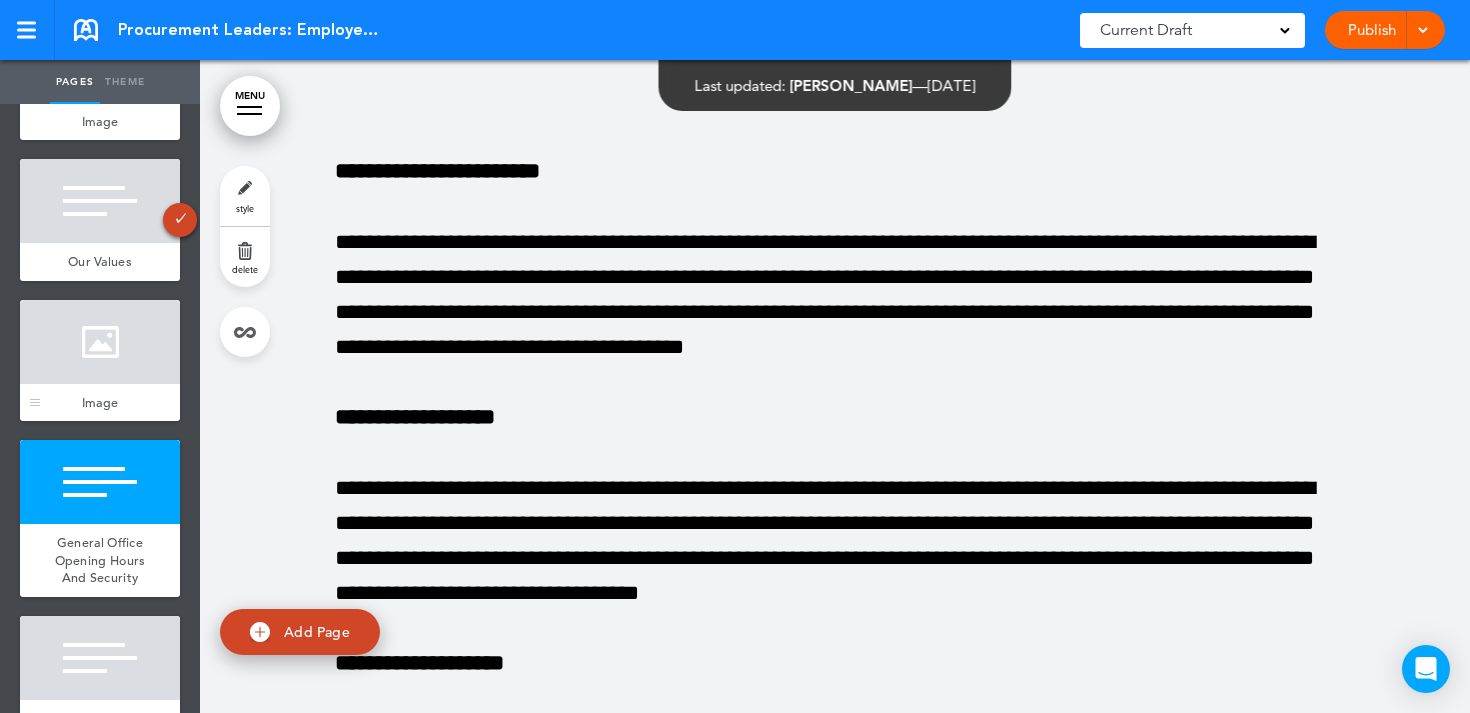 click at bounding box center (100, 342) 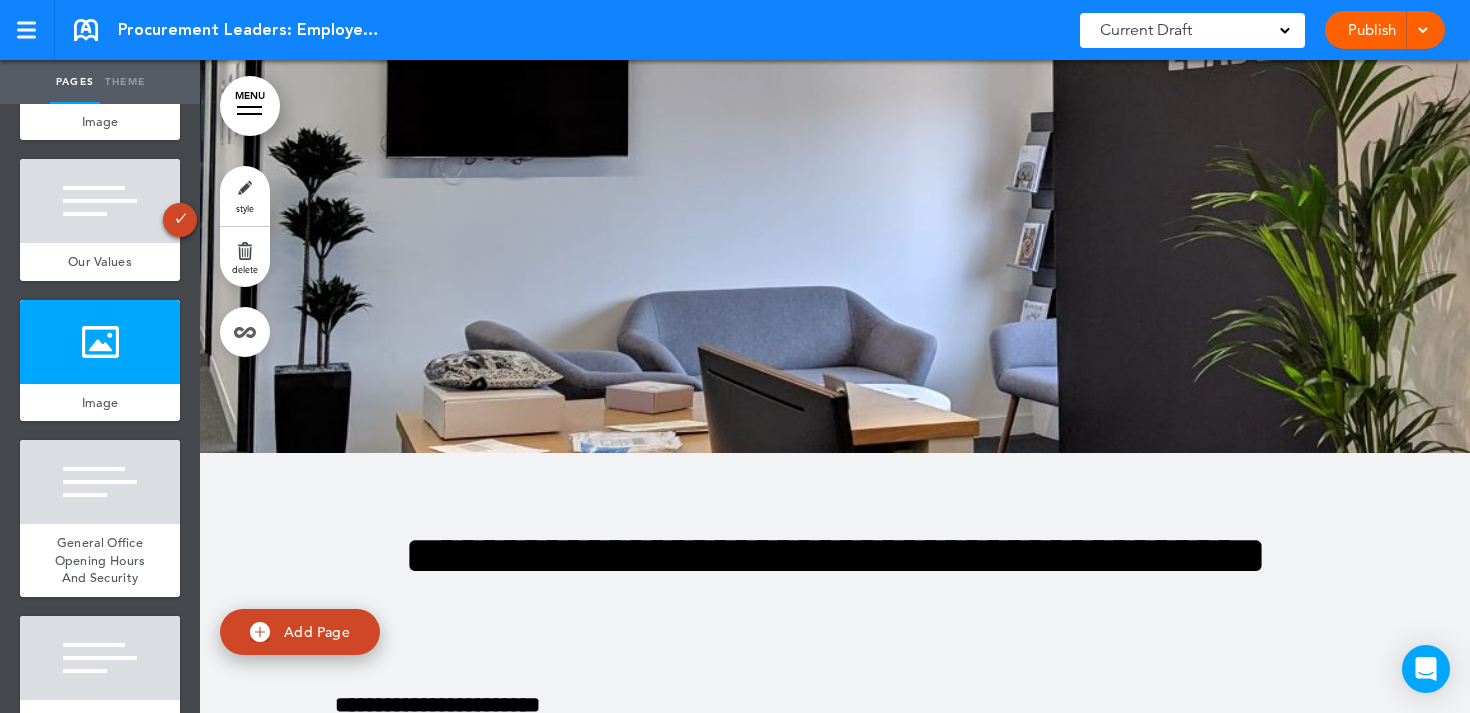 scroll, scrollTop: 8634, scrollLeft: 0, axis: vertical 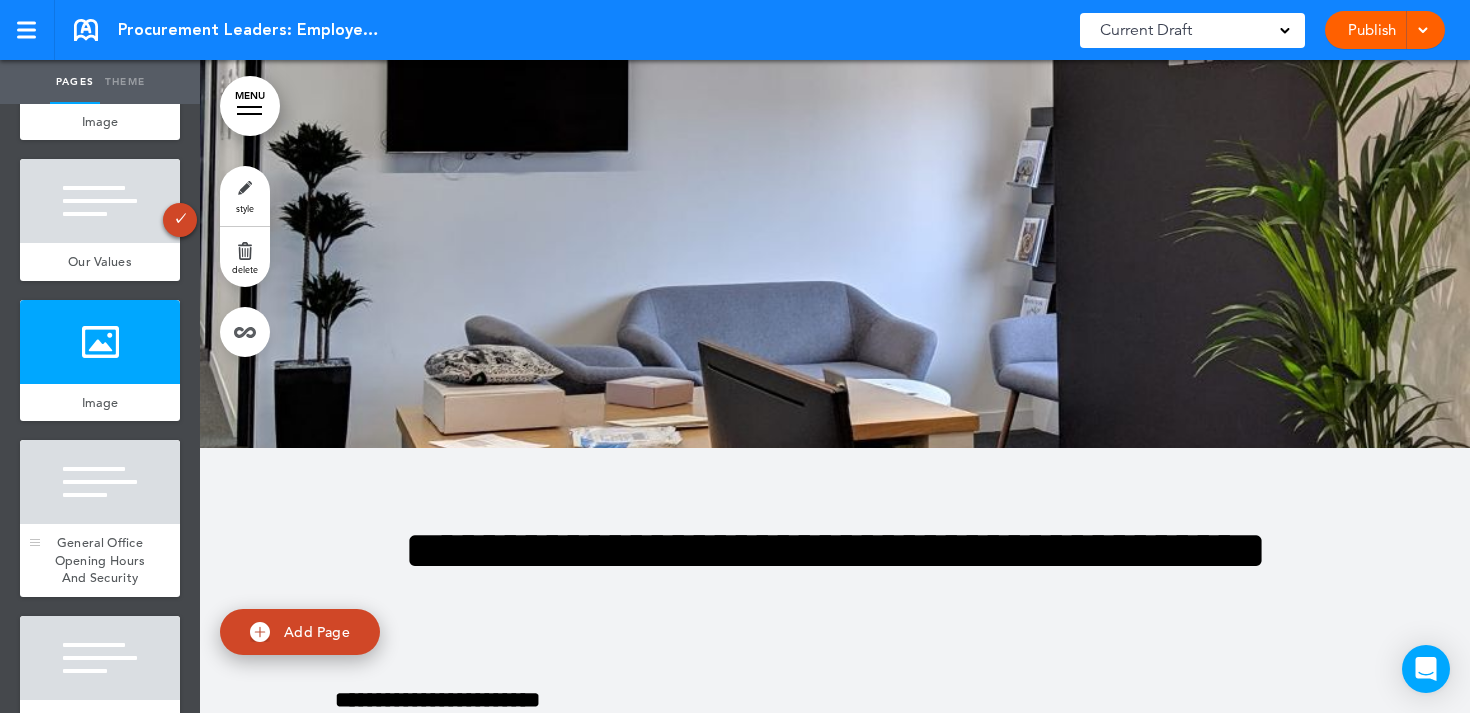 click at bounding box center (100, 482) 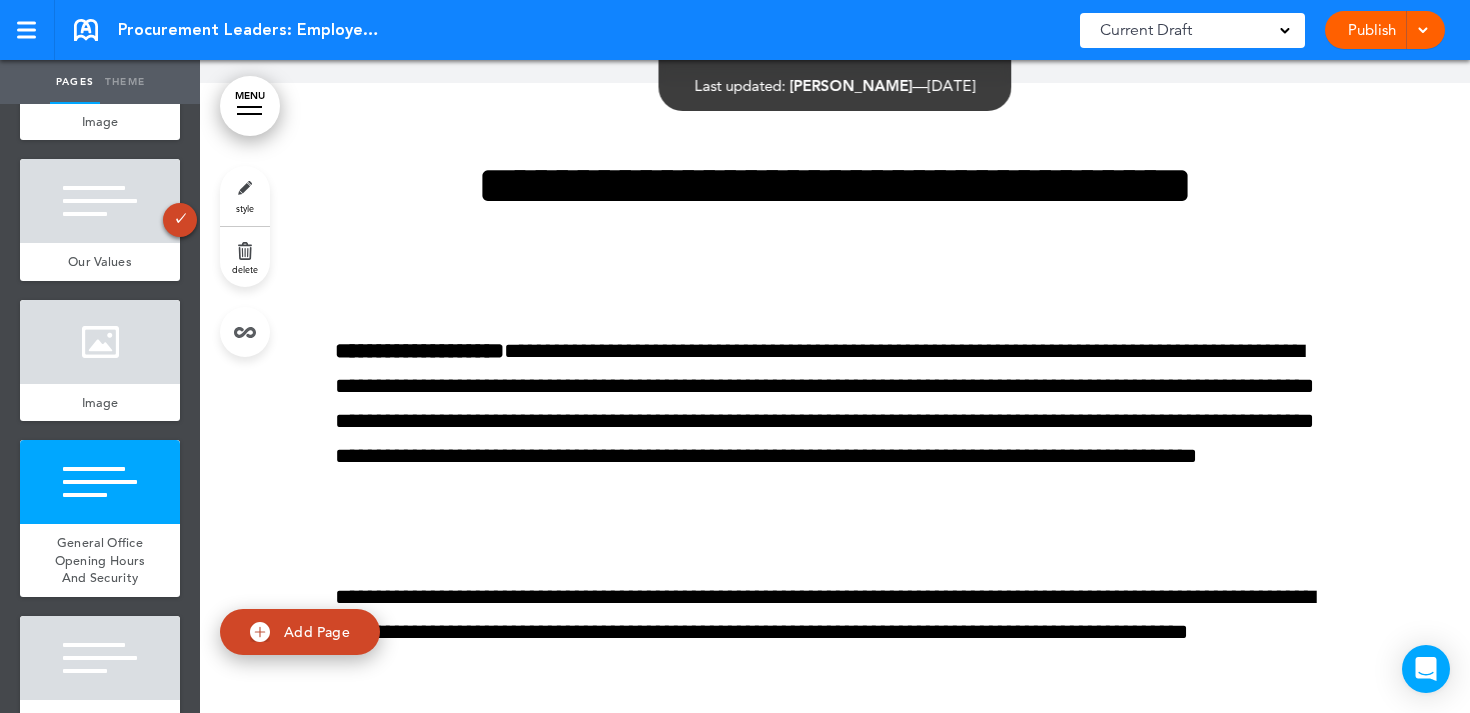 scroll, scrollTop: 11432, scrollLeft: 0, axis: vertical 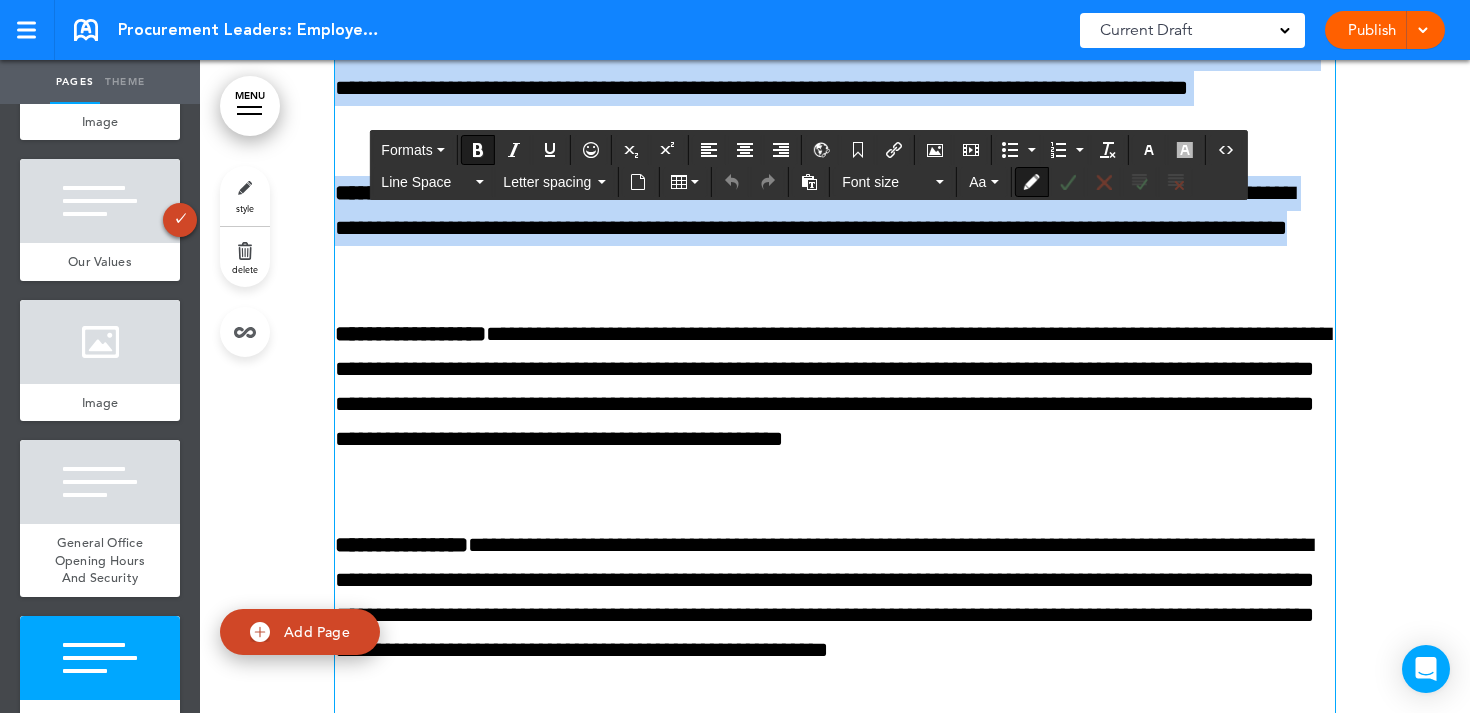 drag, startPoint x: 349, startPoint y: 278, endPoint x: 1098, endPoint y: 410, distance: 760.54254 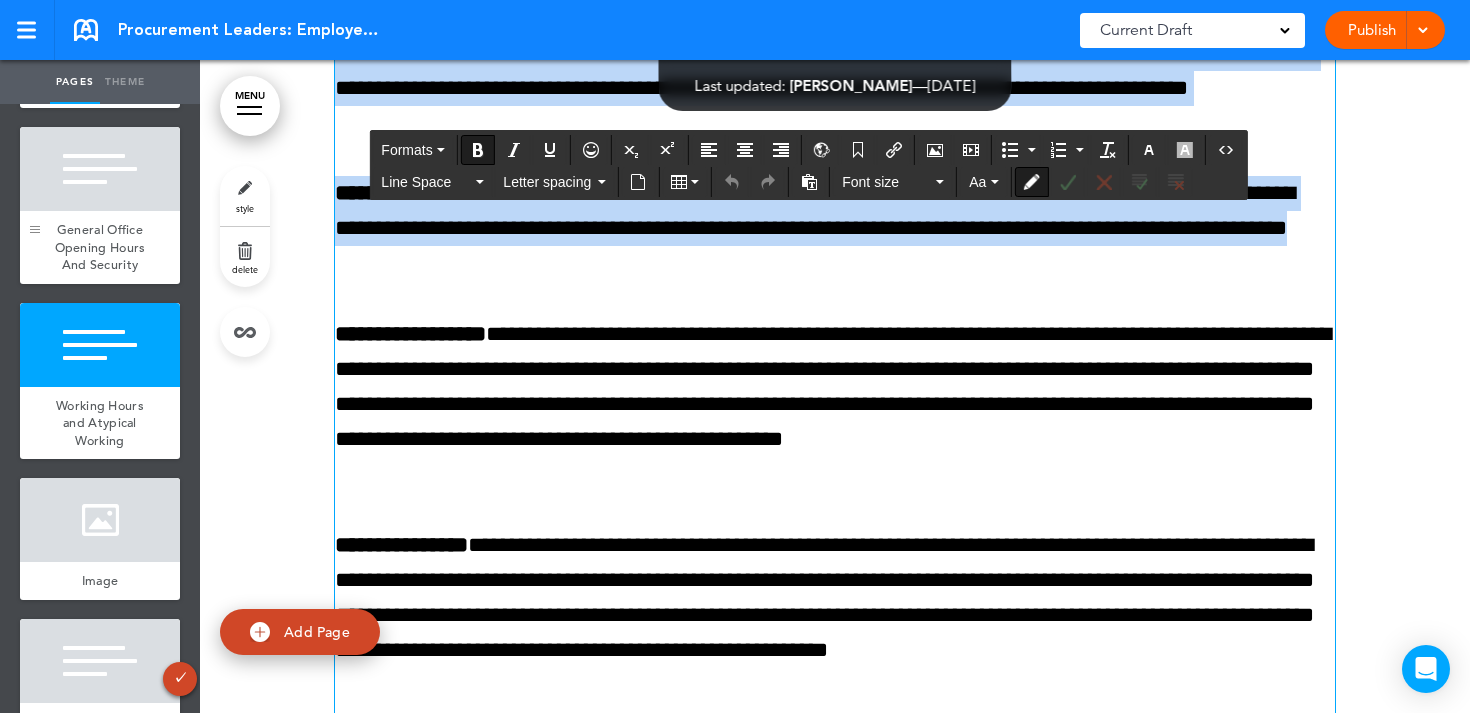 scroll, scrollTop: 1304, scrollLeft: 0, axis: vertical 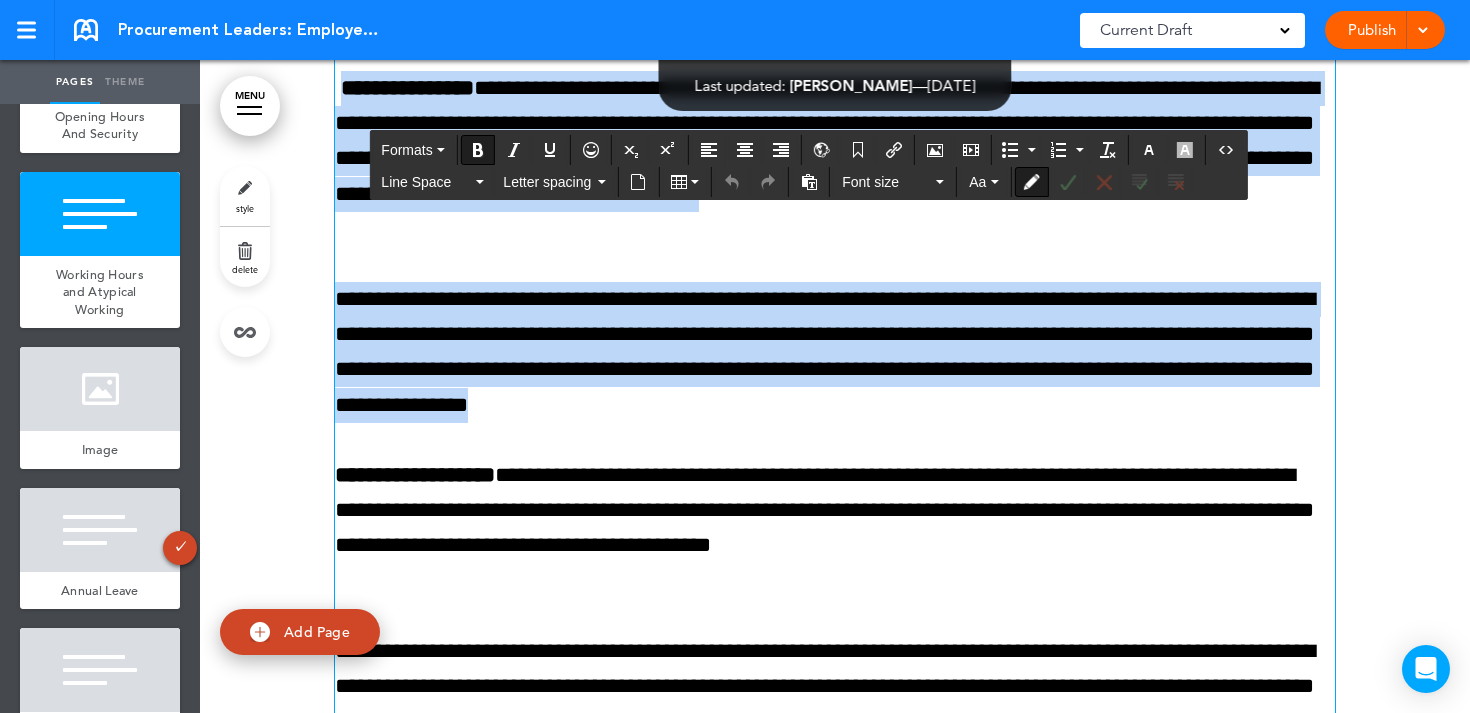 drag, startPoint x: 343, startPoint y: 226, endPoint x: 938, endPoint y: 548, distance: 676.54193 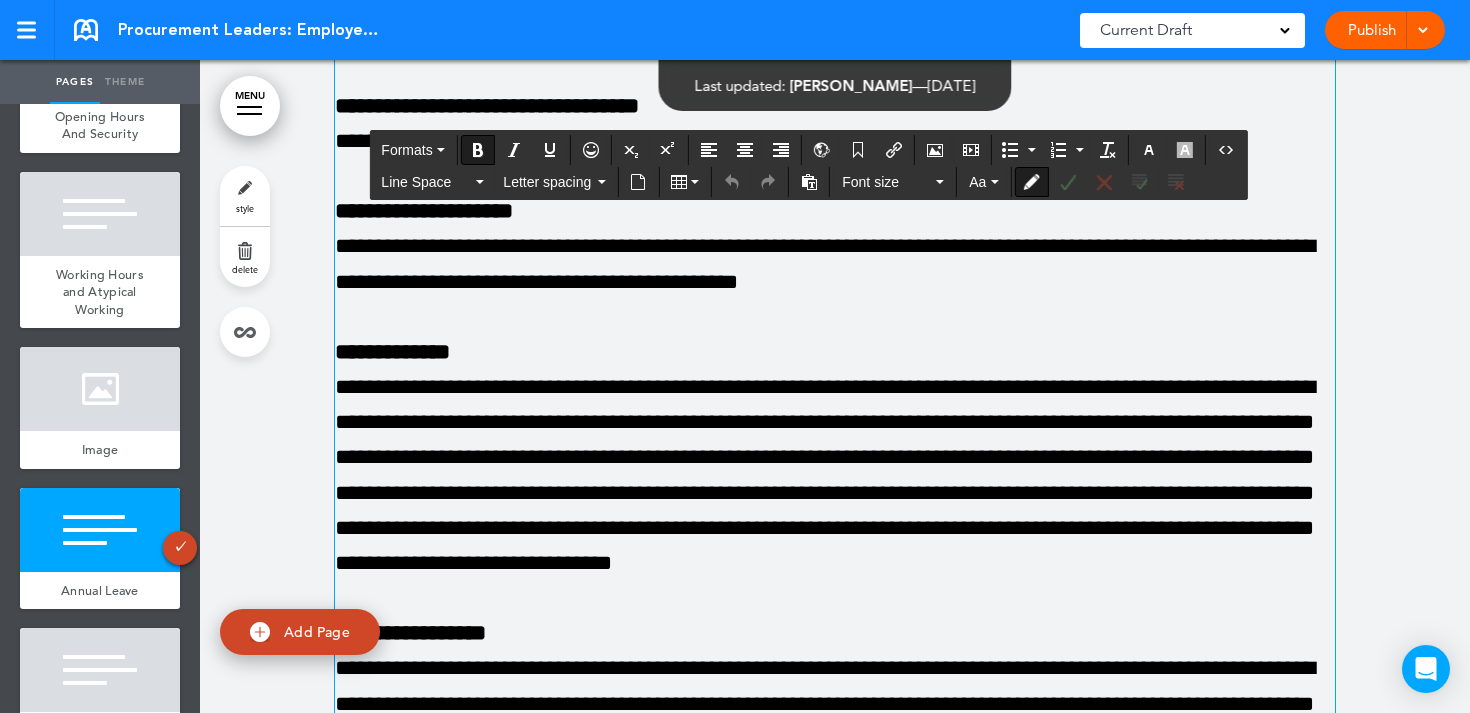 scroll, scrollTop: 18294, scrollLeft: 0, axis: vertical 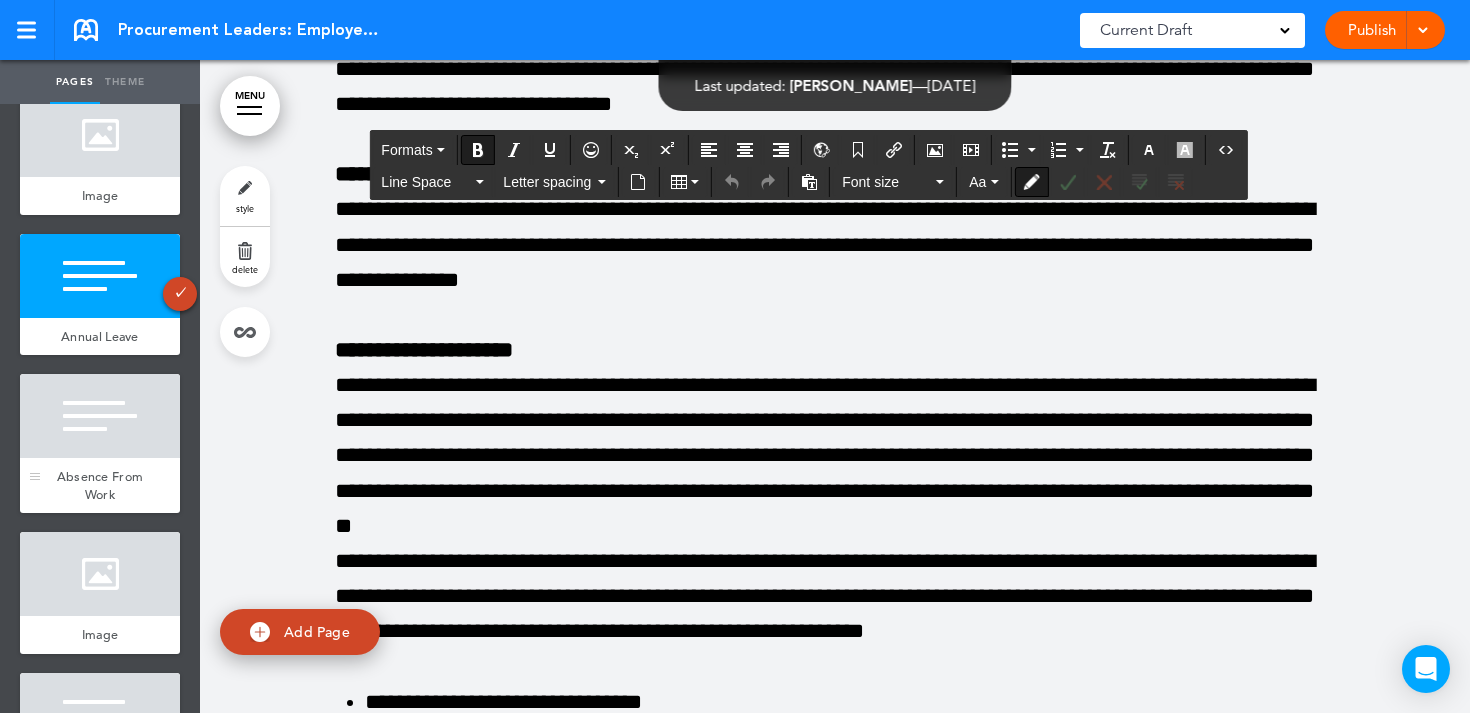 click at bounding box center (100, 416) 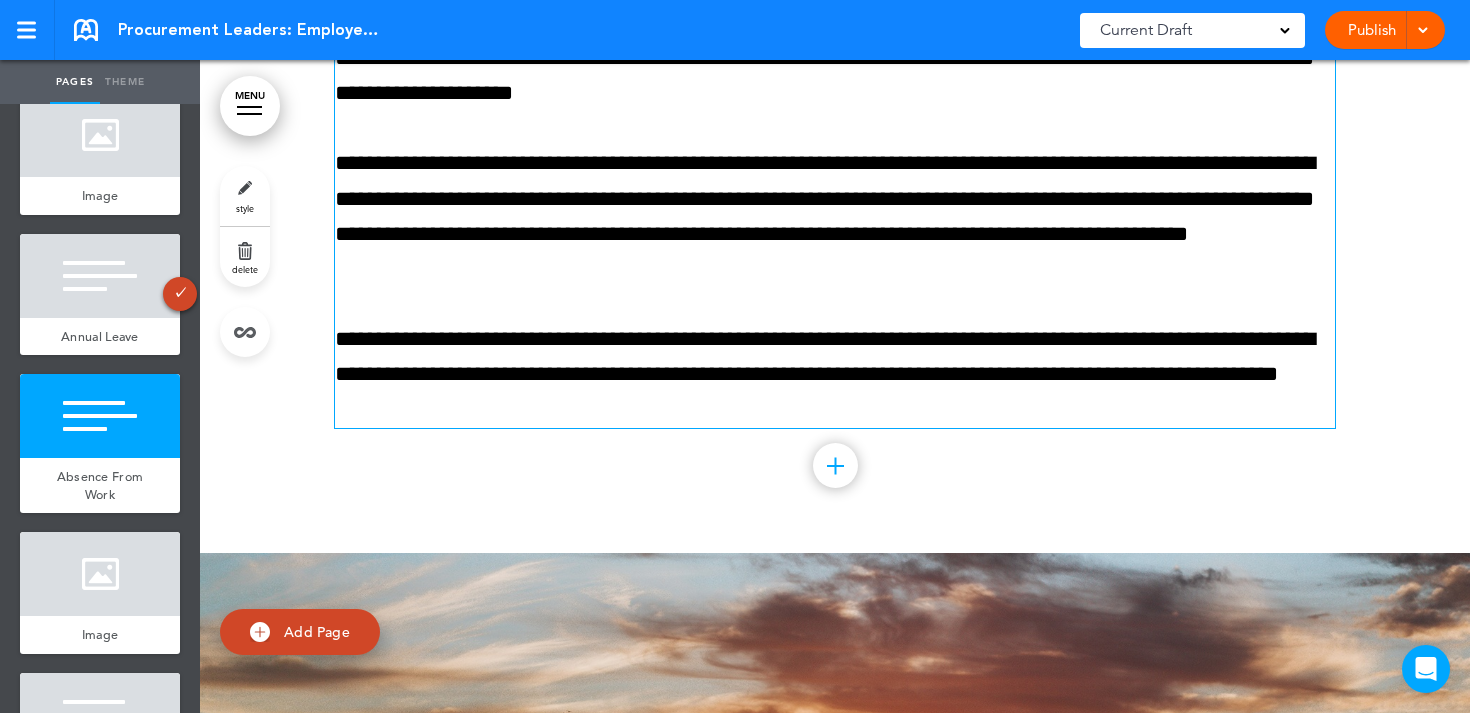 scroll, scrollTop: 24236, scrollLeft: 0, axis: vertical 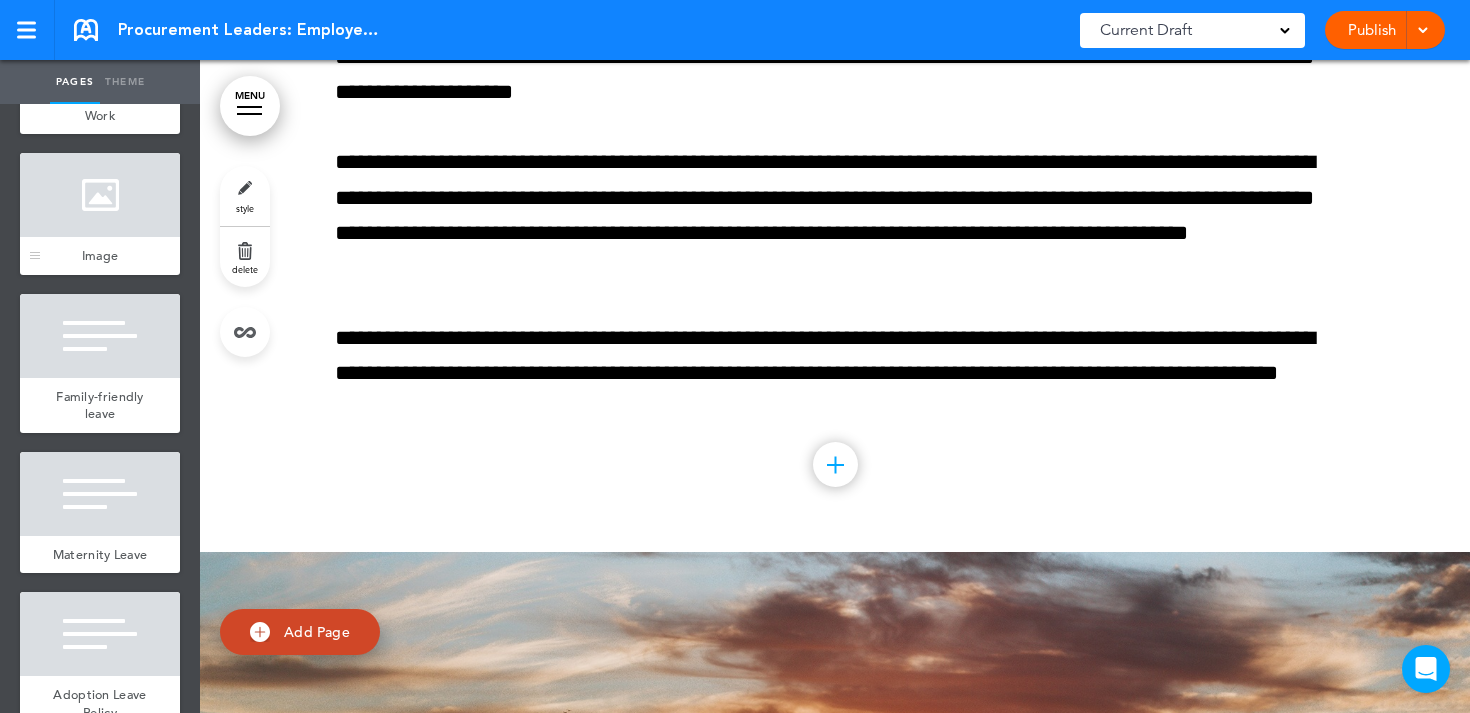 click on "Image" at bounding box center (100, 255) 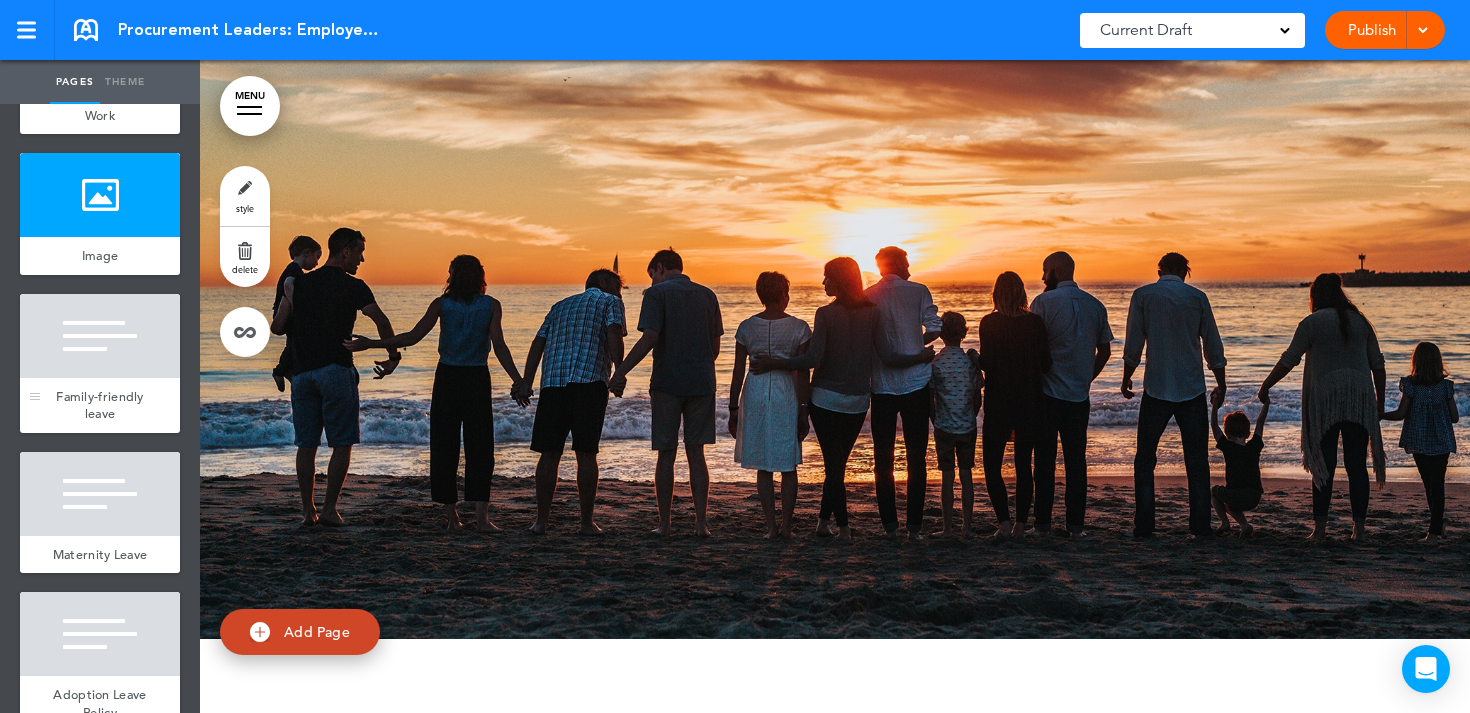 click at bounding box center (100, 336) 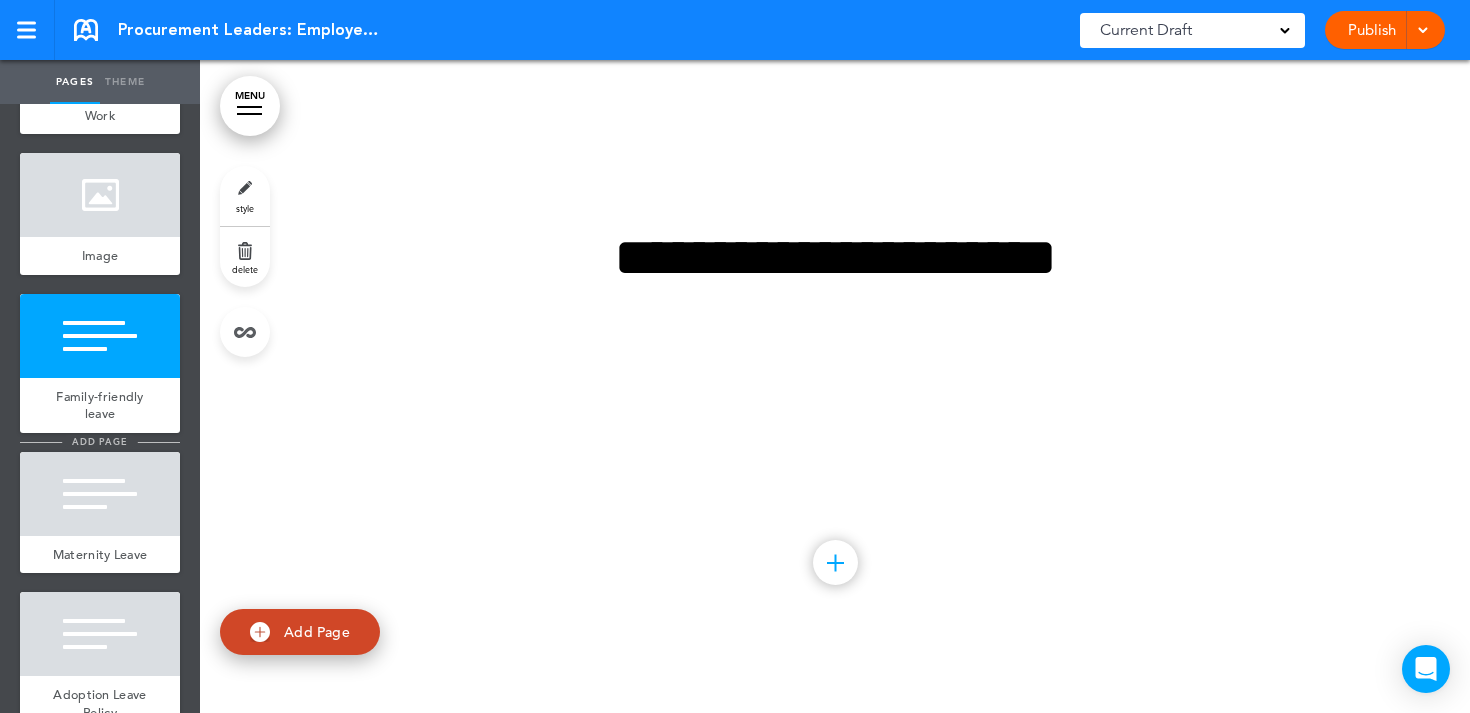 scroll, scrollTop: 25589, scrollLeft: 0, axis: vertical 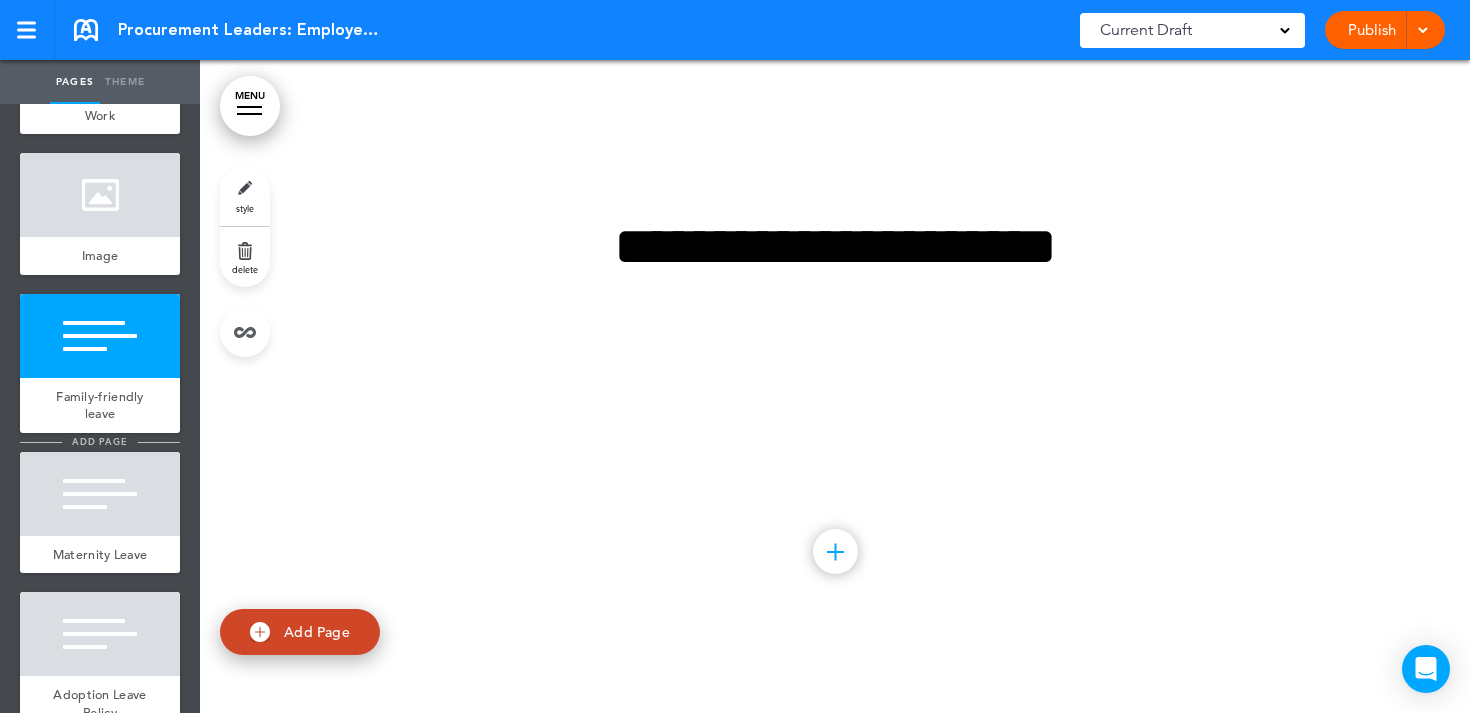 click on "add page" at bounding box center (99, 441) 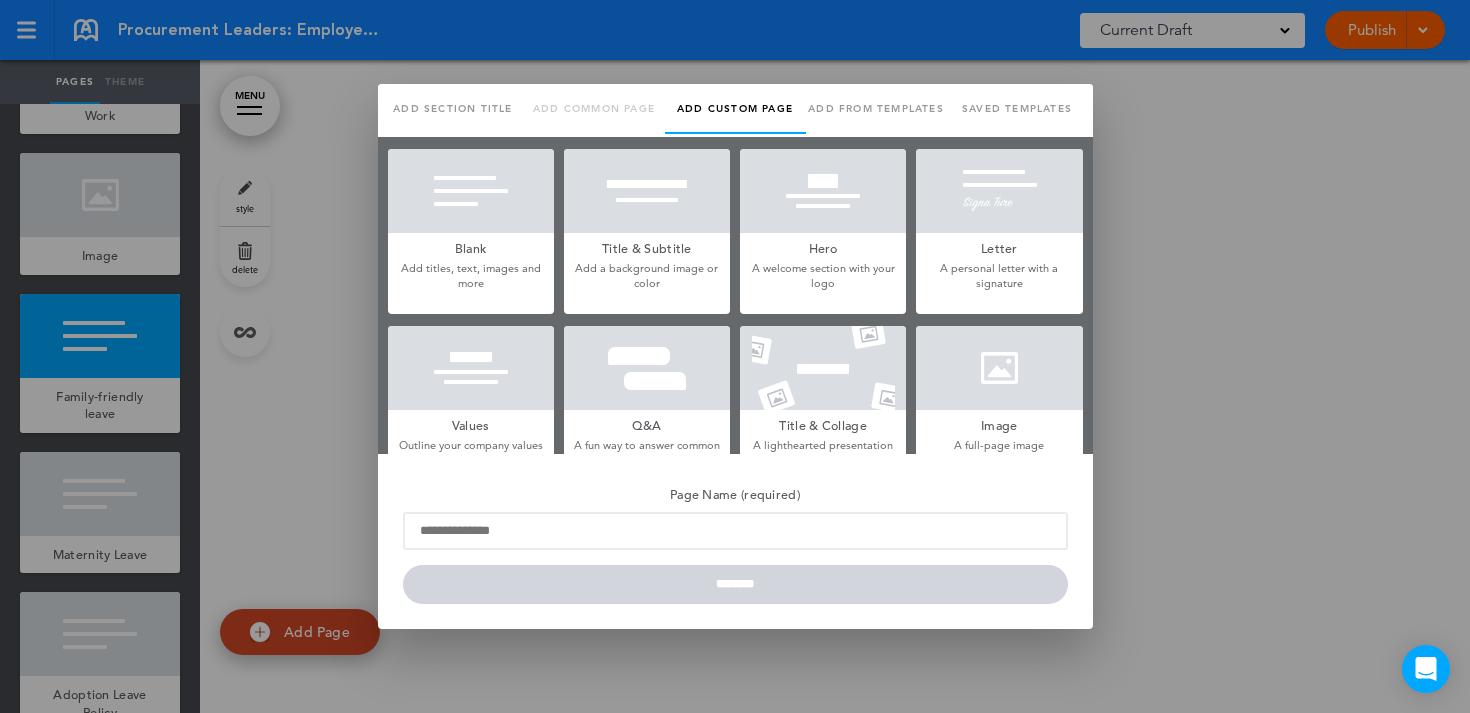scroll, scrollTop: 0, scrollLeft: 0, axis: both 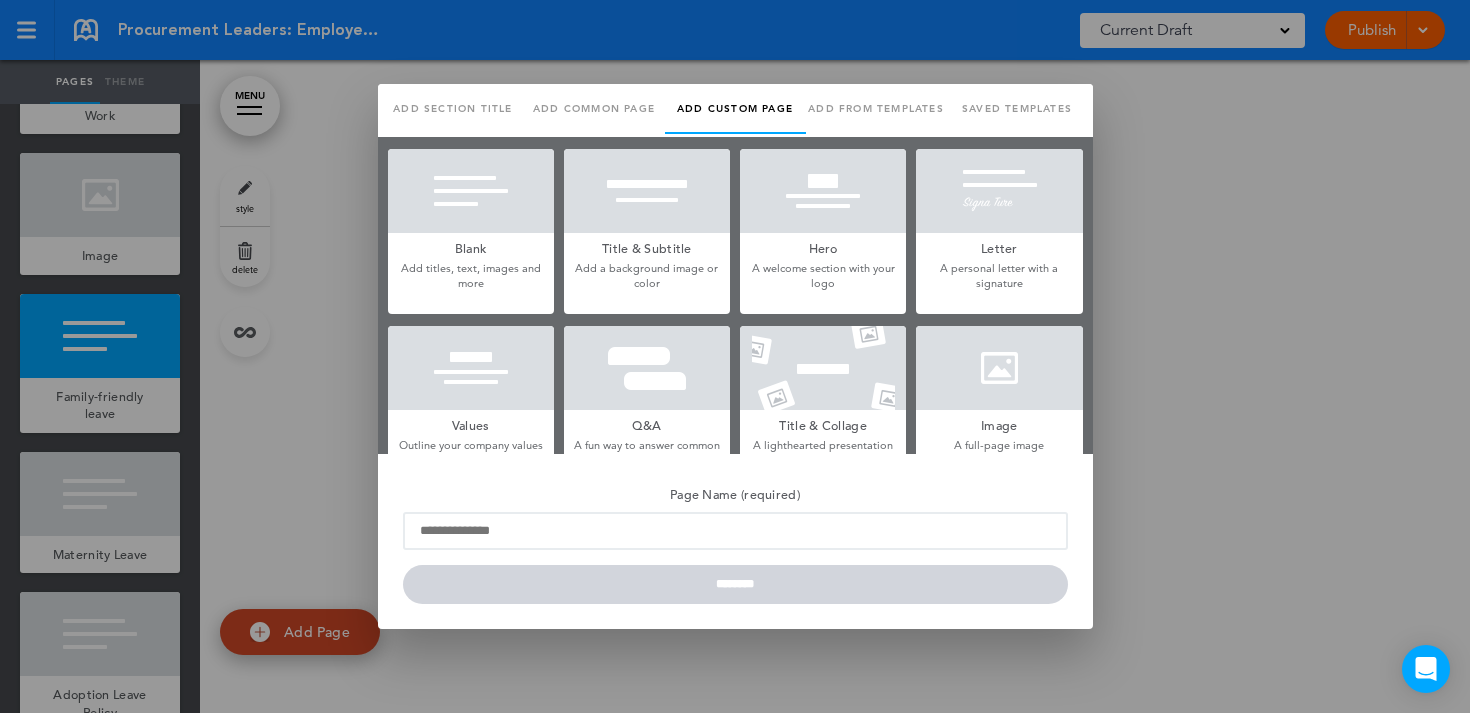 click at bounding box center (735, 356) 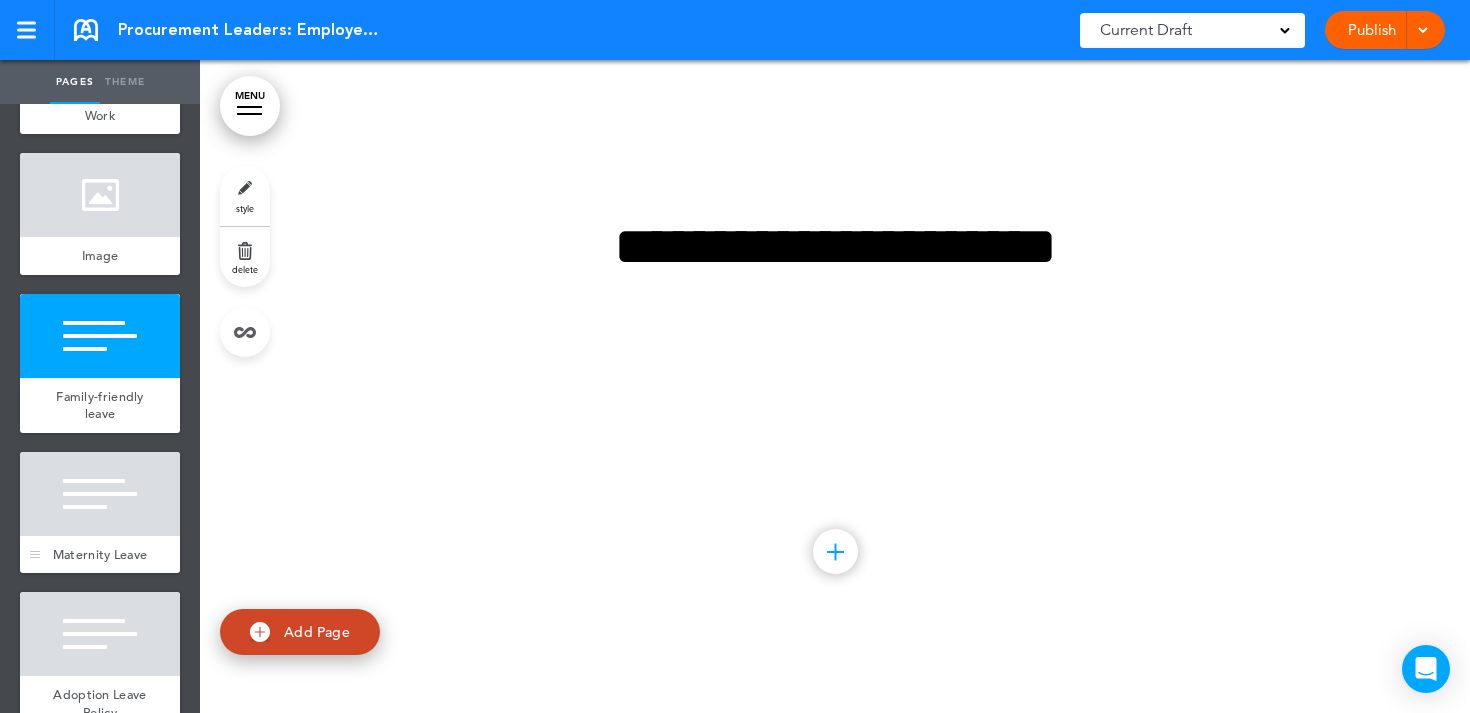 click at bounding box center [100, 494] 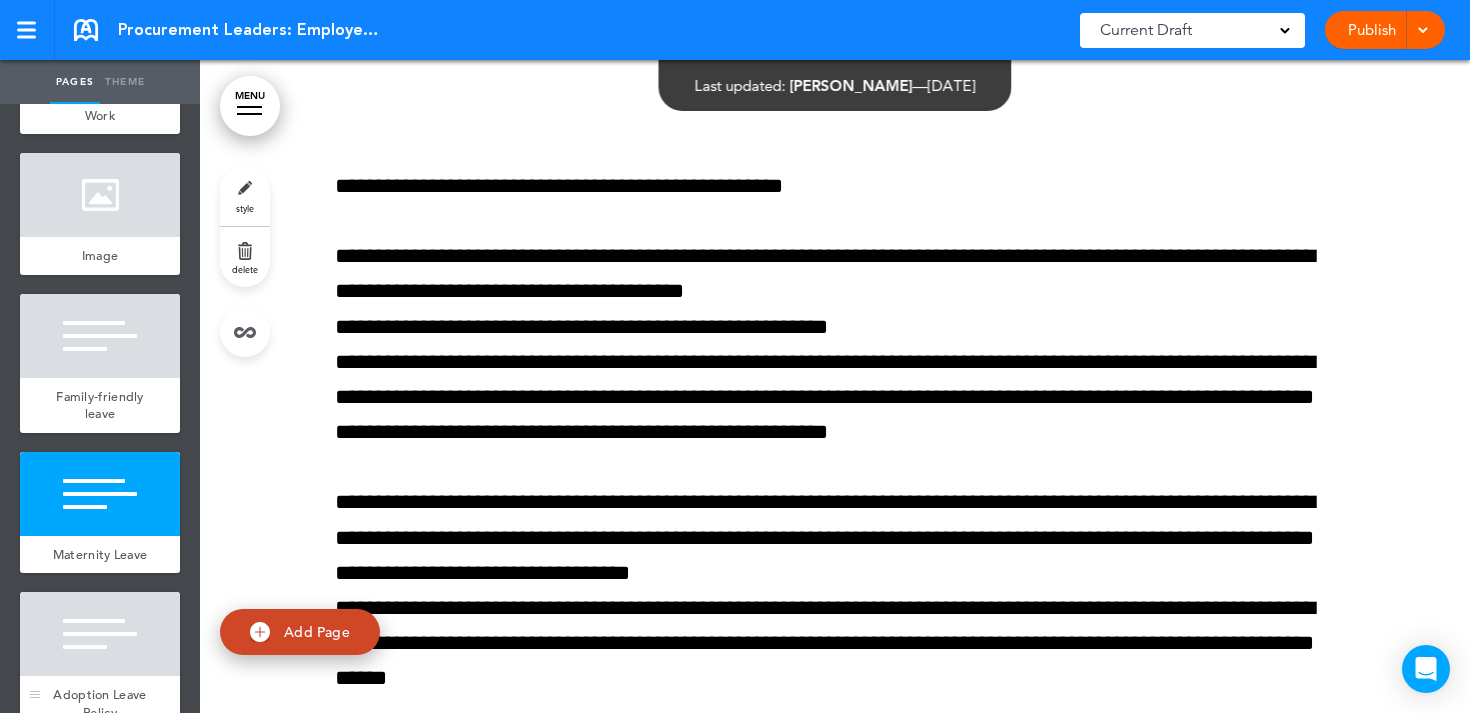 click at bounding box center [100, 634] 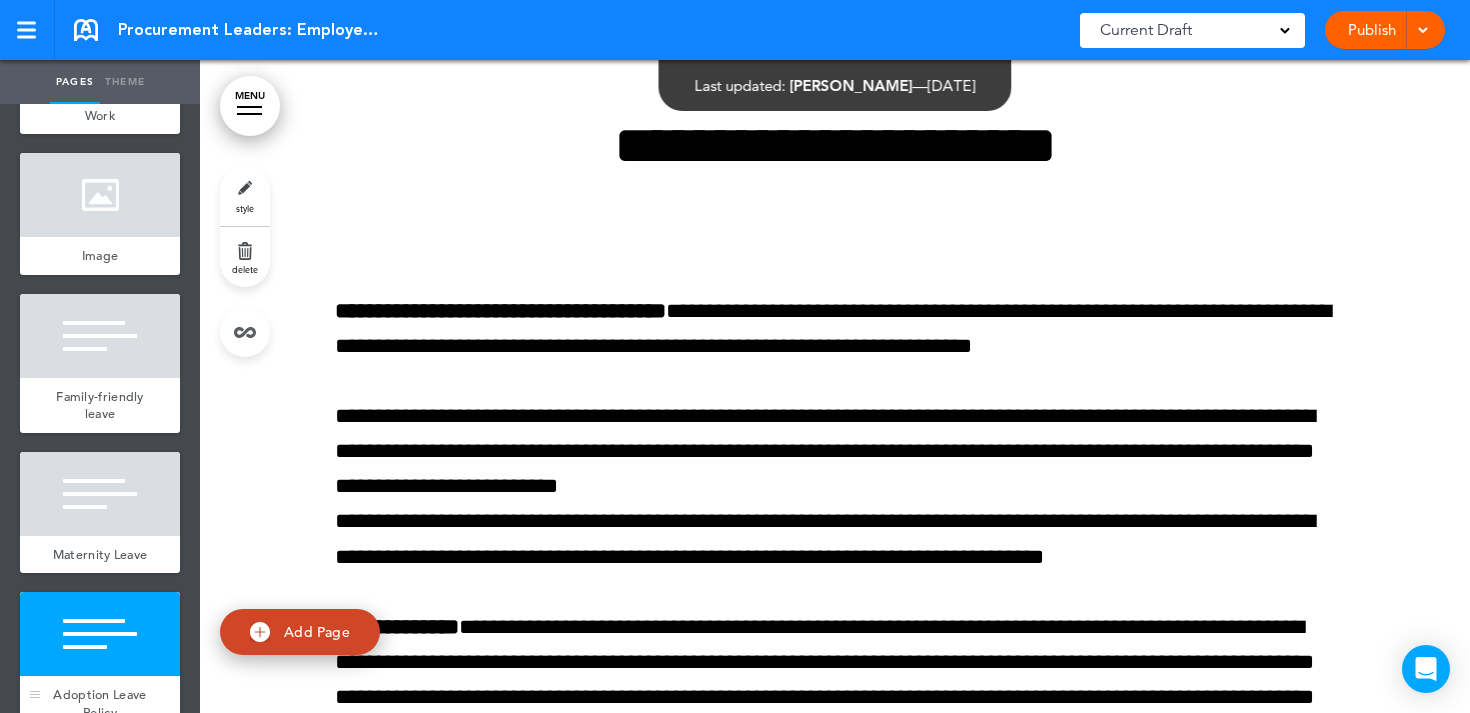 scroll, scrollTop: 32942, scrollLeft: 0, axis: vertical 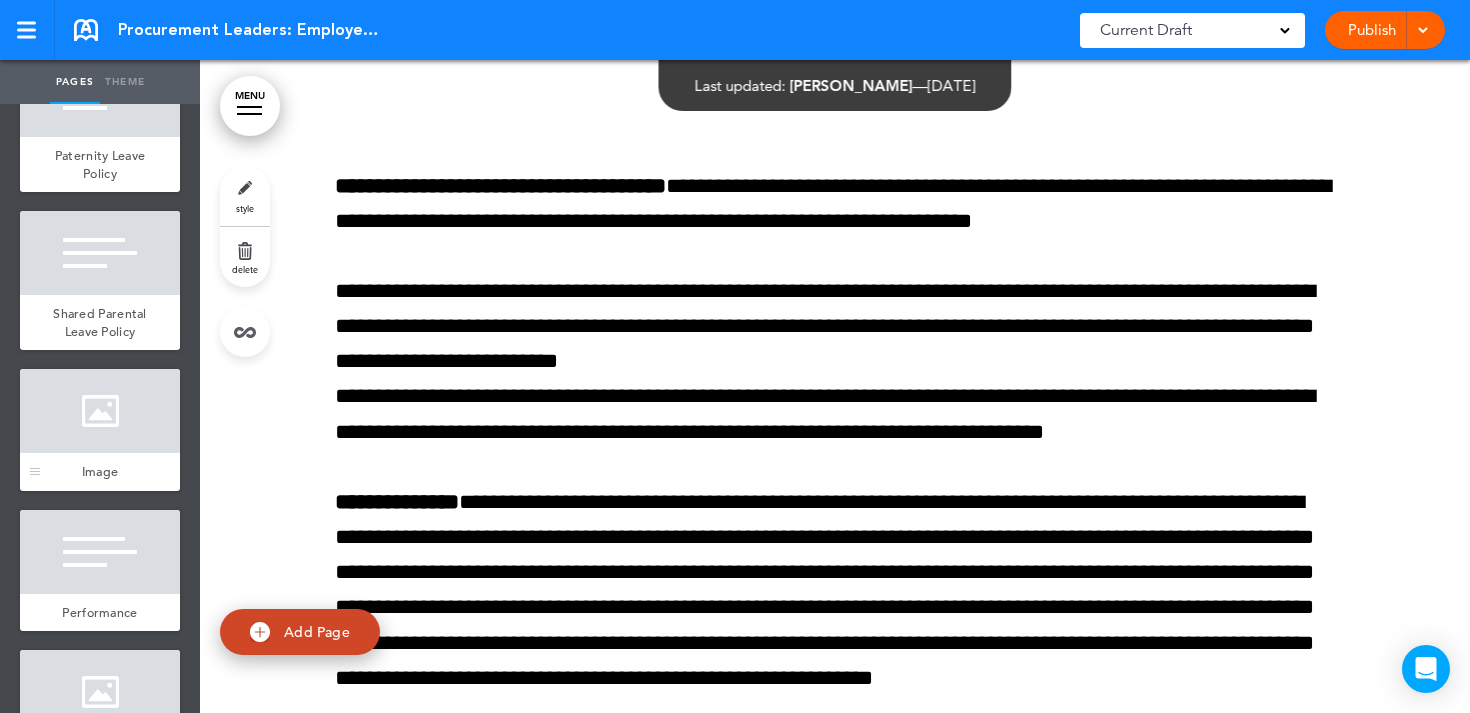 click on "Image" at bounding box center [100, 472] 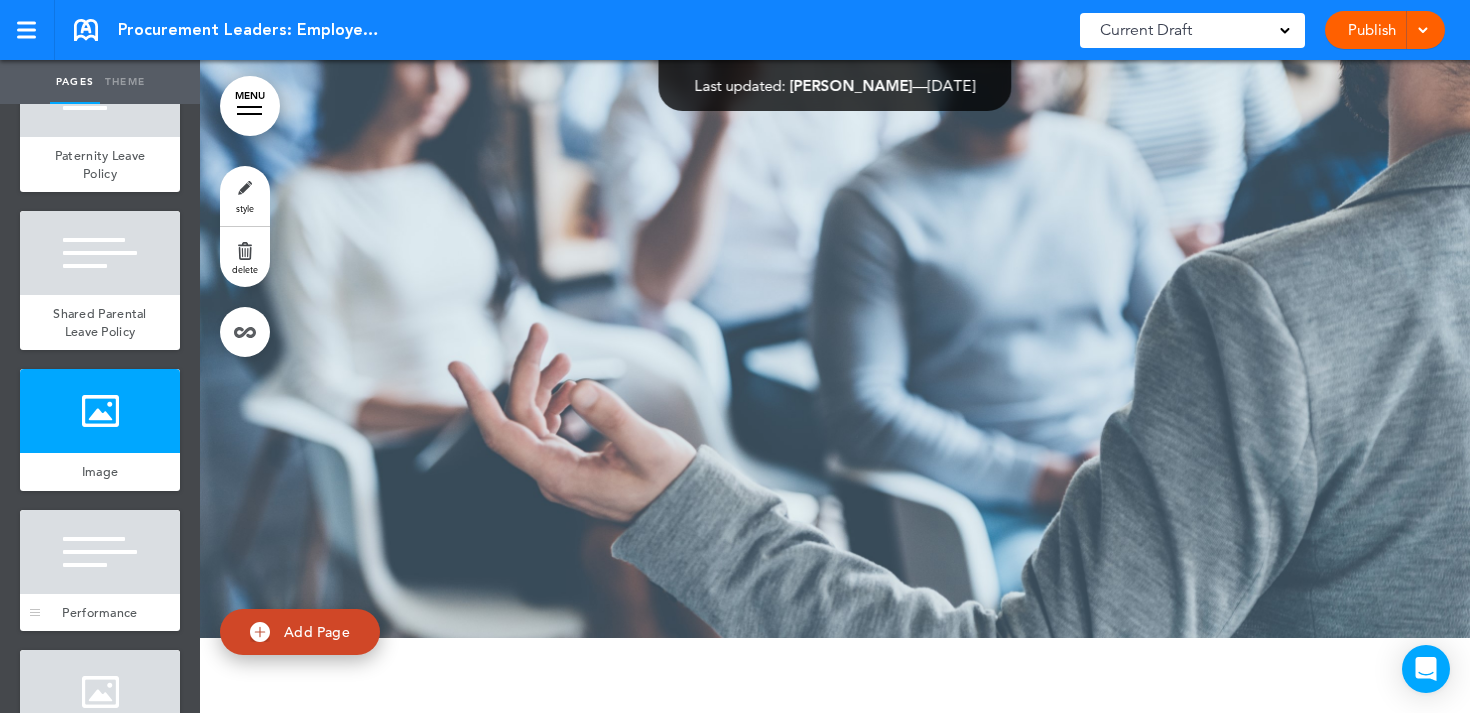 click at bounding box center [100, 552] 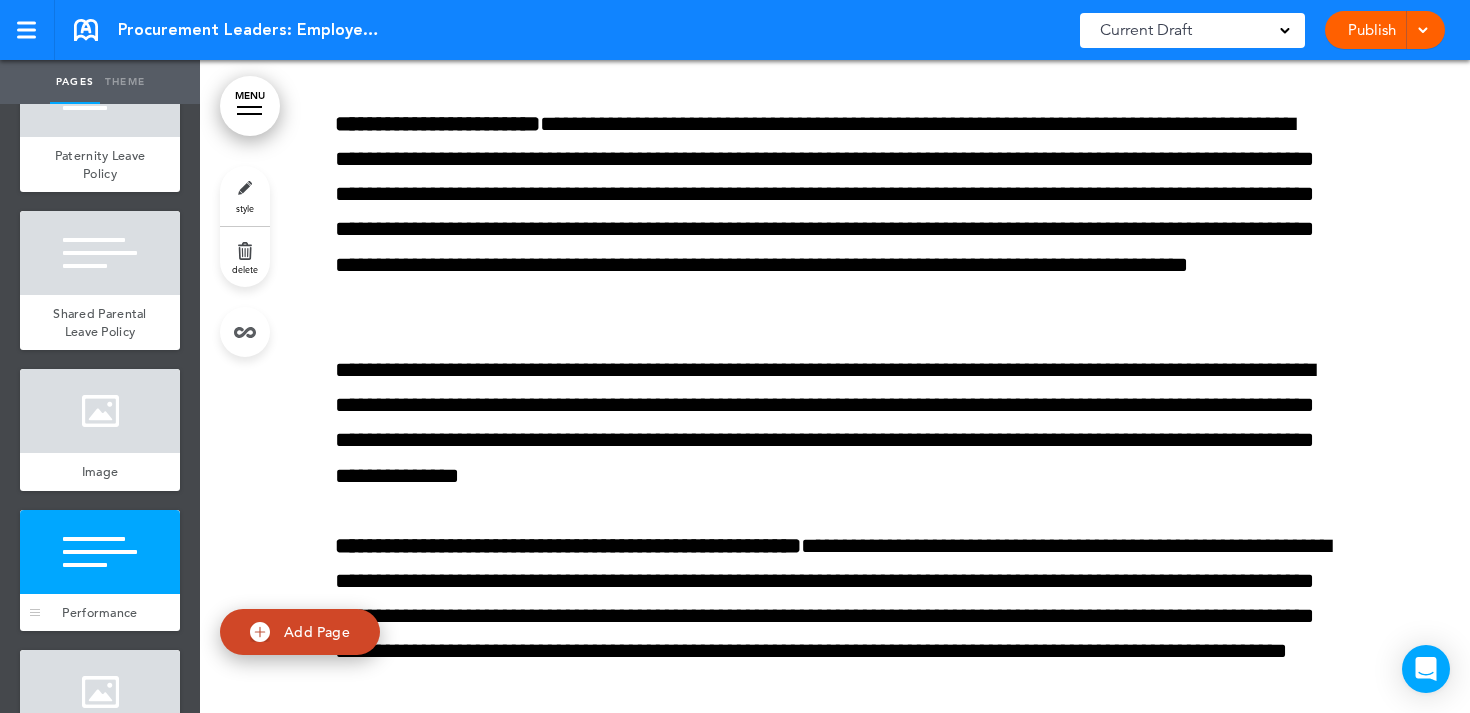 scroll, scrollTop: 56414, scrollLeft: 0, axis: vertical 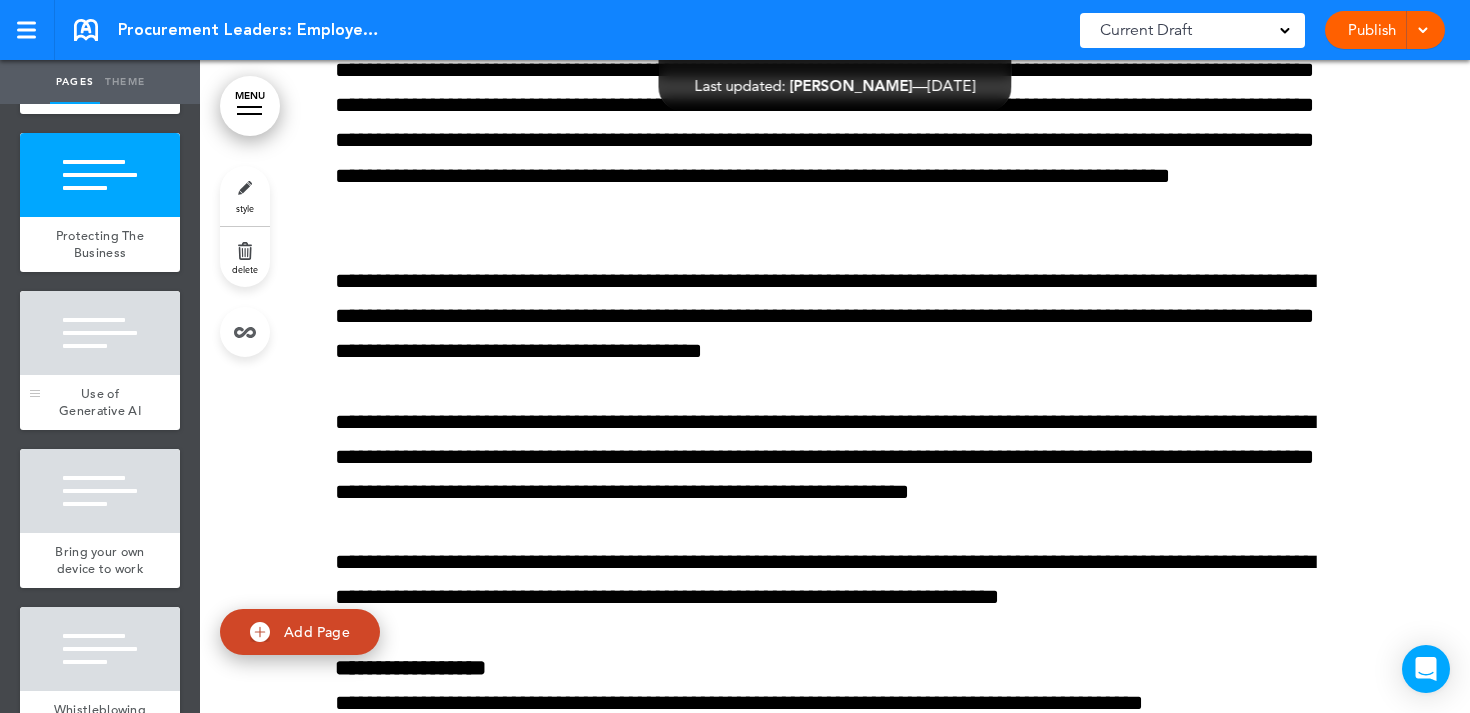 click at bounding box center (100, 333) 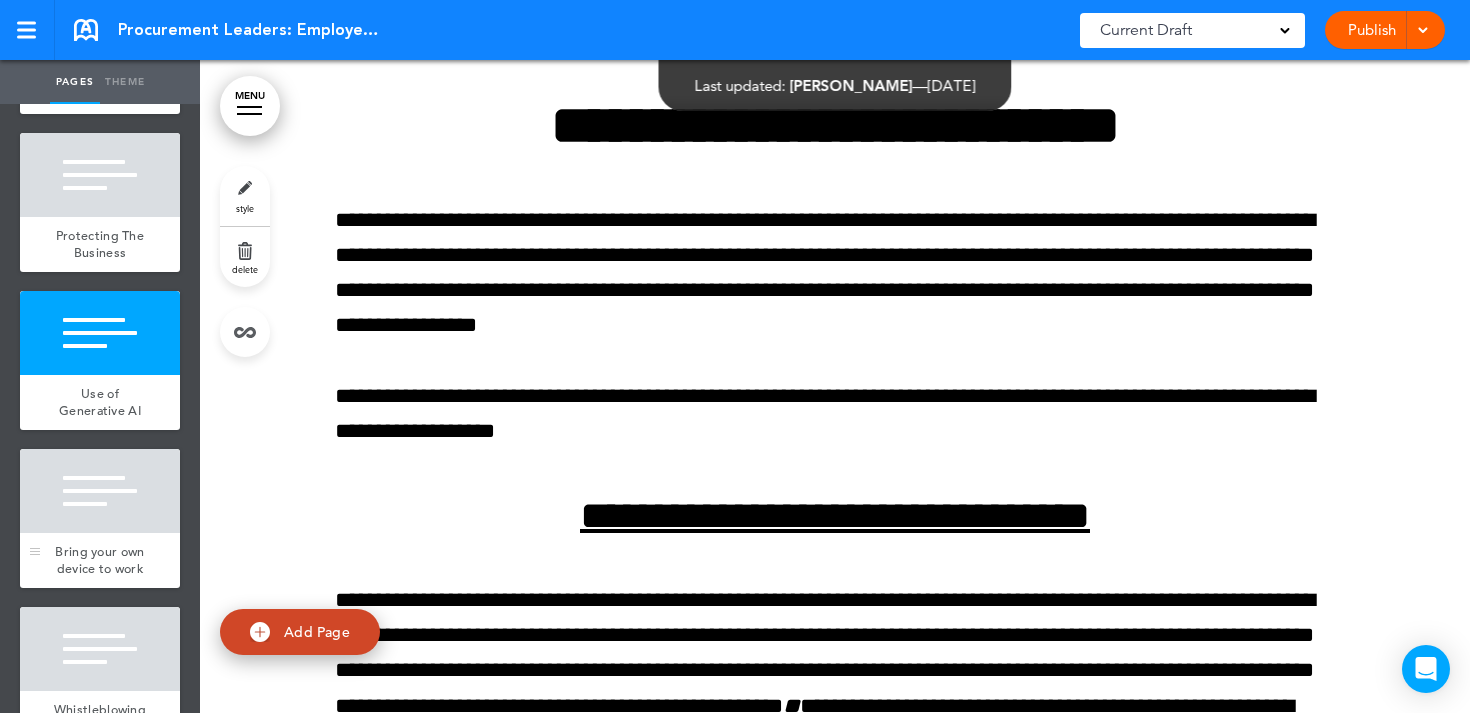 click on "Bring your own device to work" at bounding box center [100, 560] 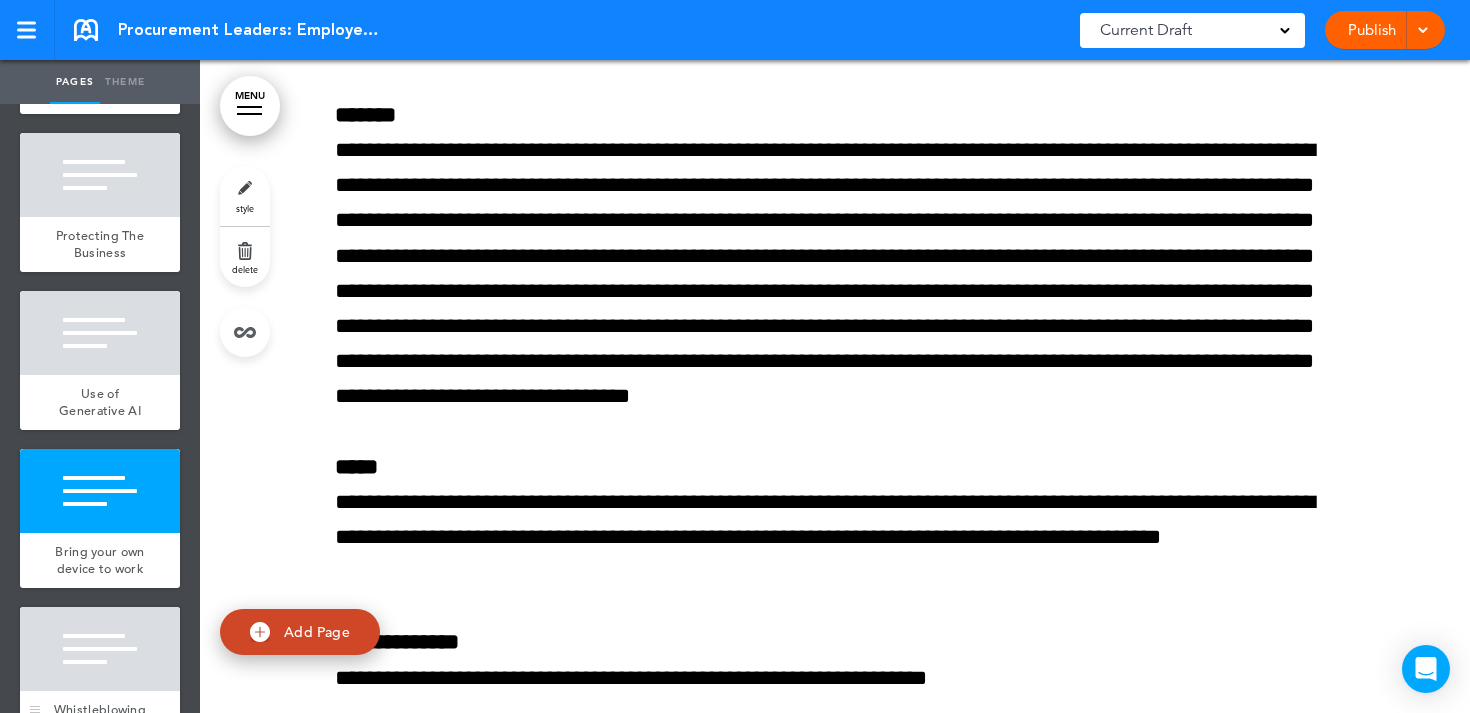 click at bounding box center (100, 649) 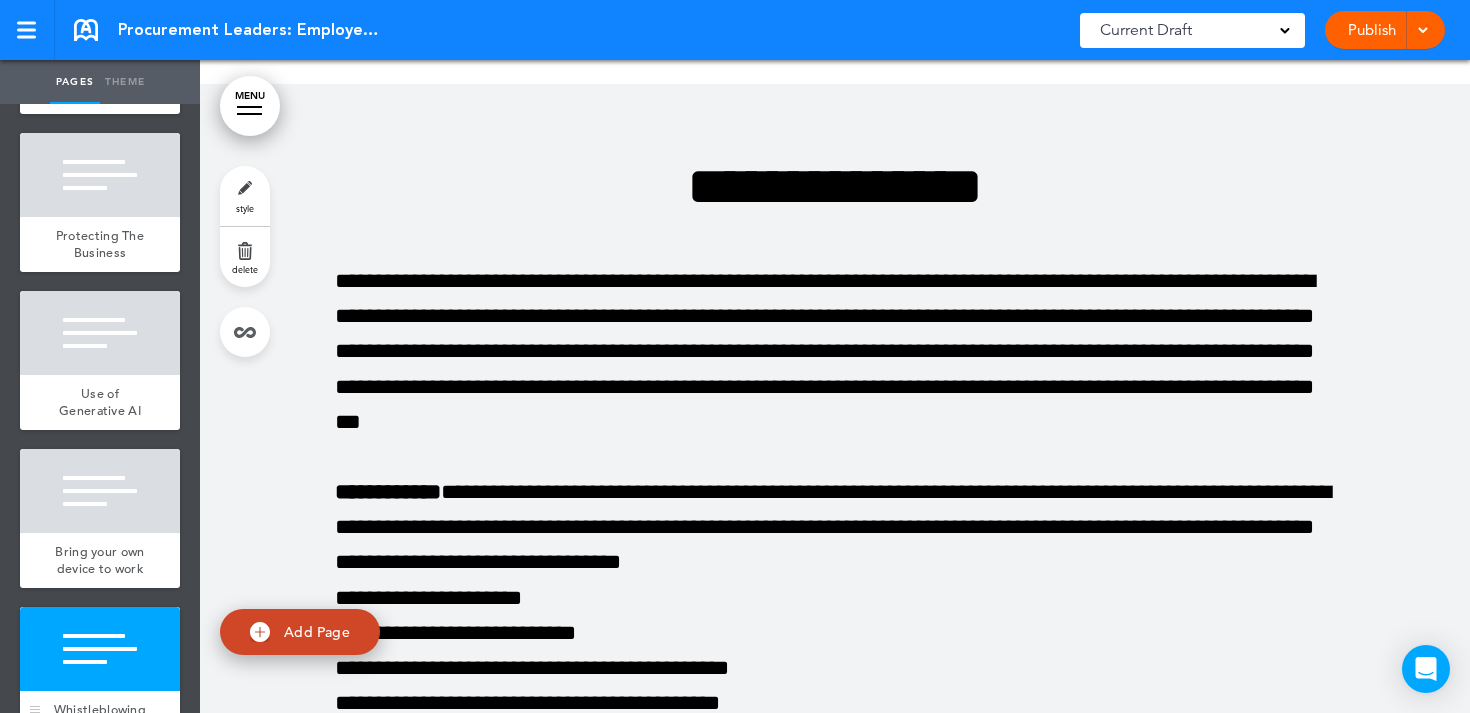 scroll, scrollTop: 95330, scrollLeft: 0, axis: vertical 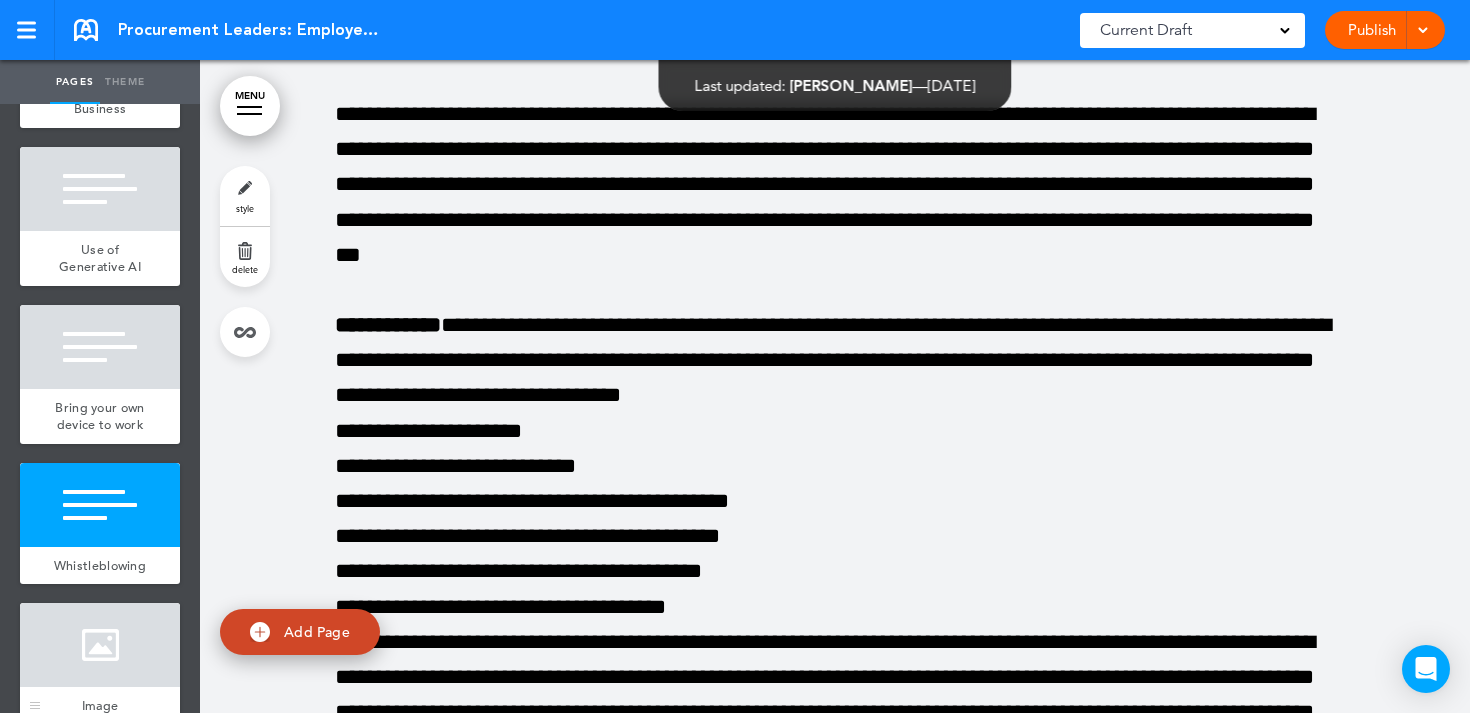 click at bounding box center [100, 645] 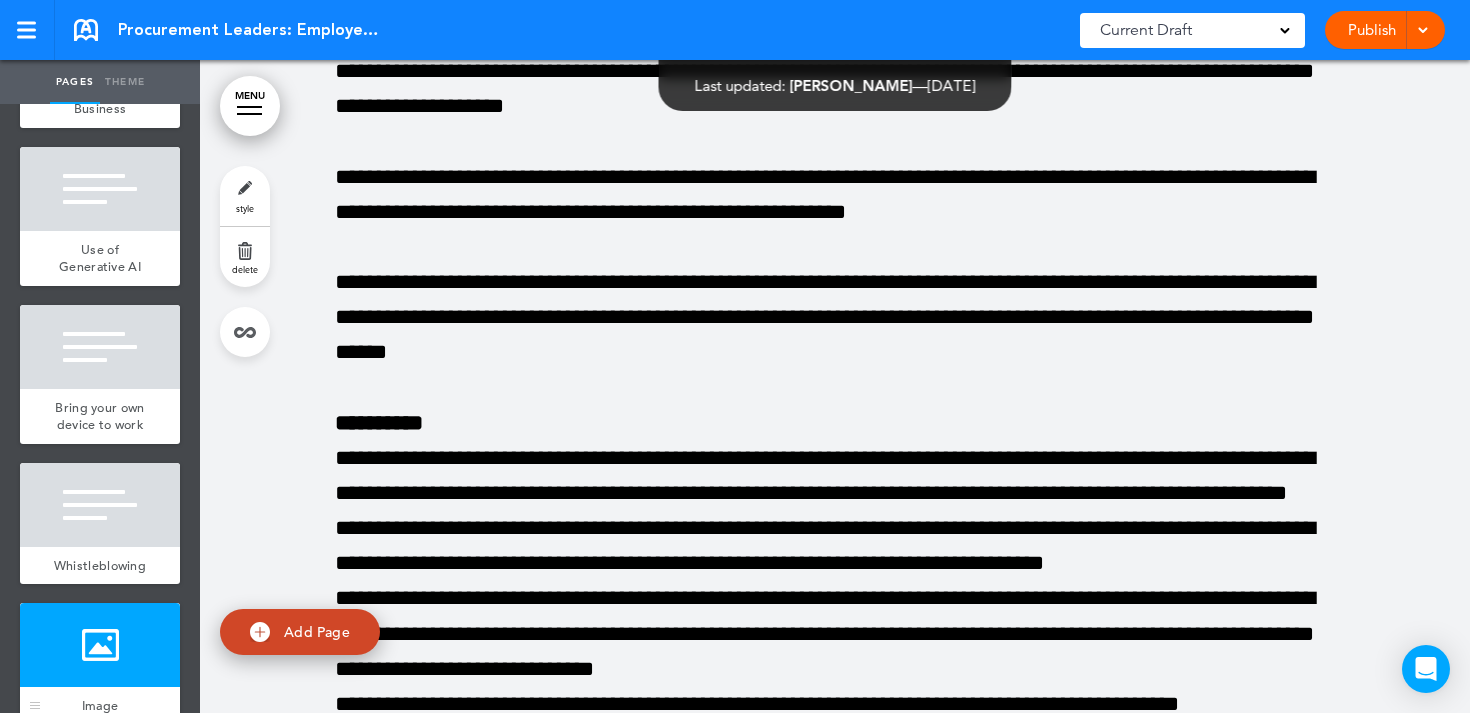 scroll, scrollTop: 98524, scrollLeft: 0, axis: vertical 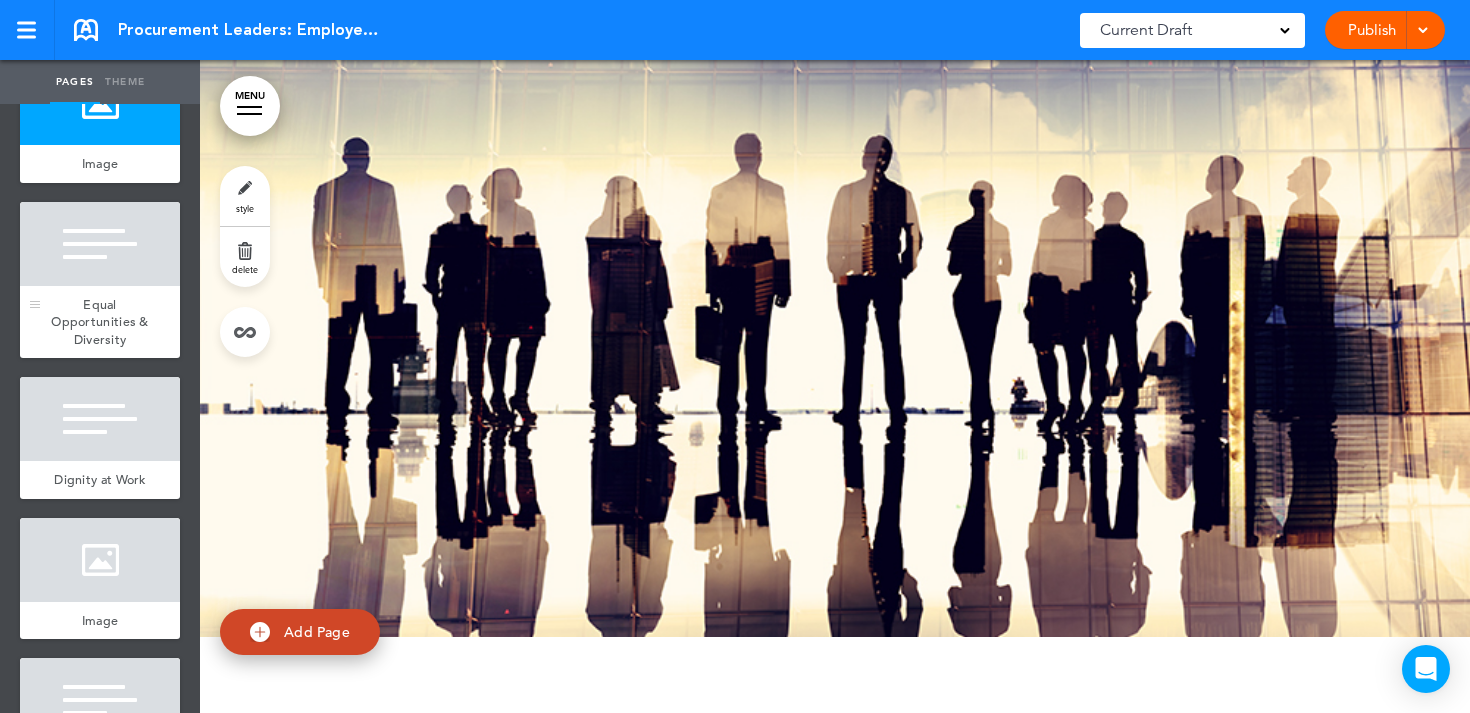 click on "Equal Opportunities & Diversity" at bounding box center (100, 322) 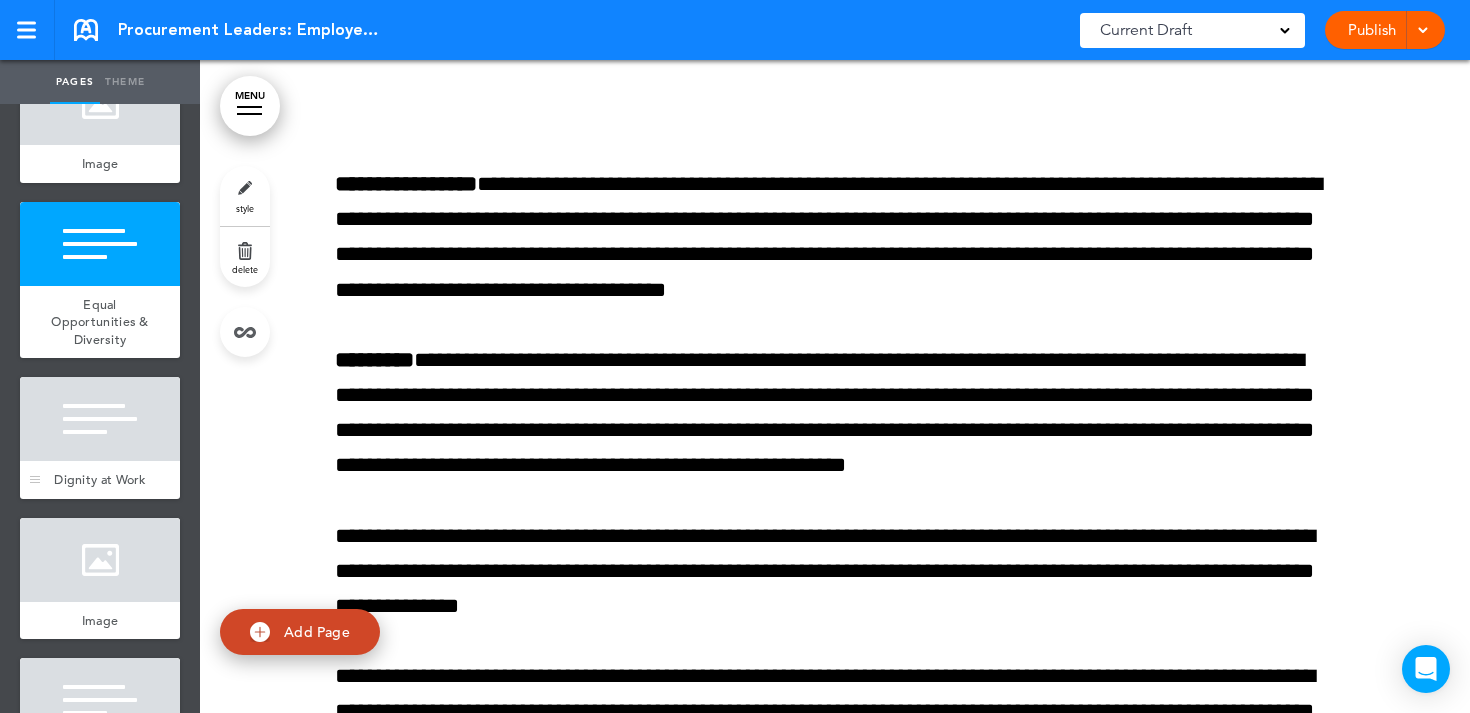 click at bounding box center (100, 419) 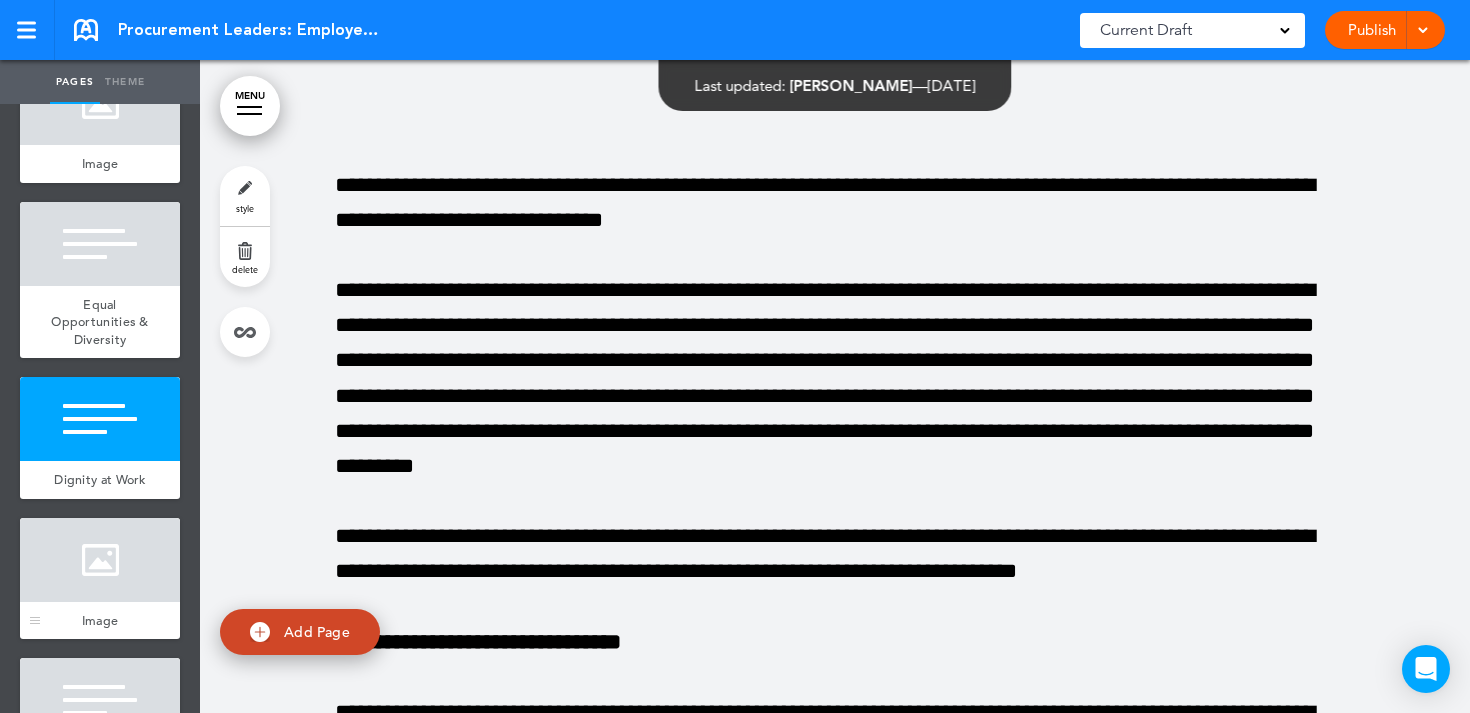 click at bounding box center [100, 560] 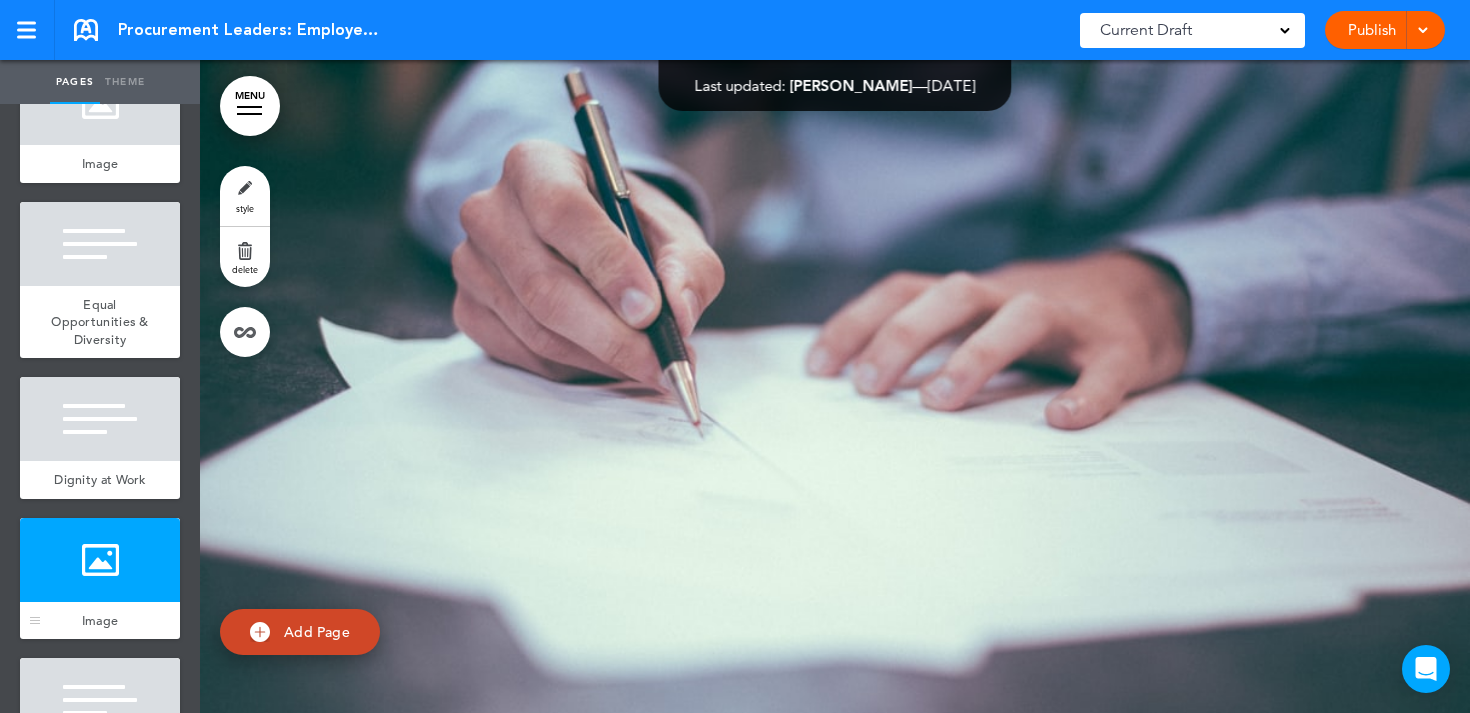 scroll, scrollTop: 109903, scrollLeft: 0, axis: vertical 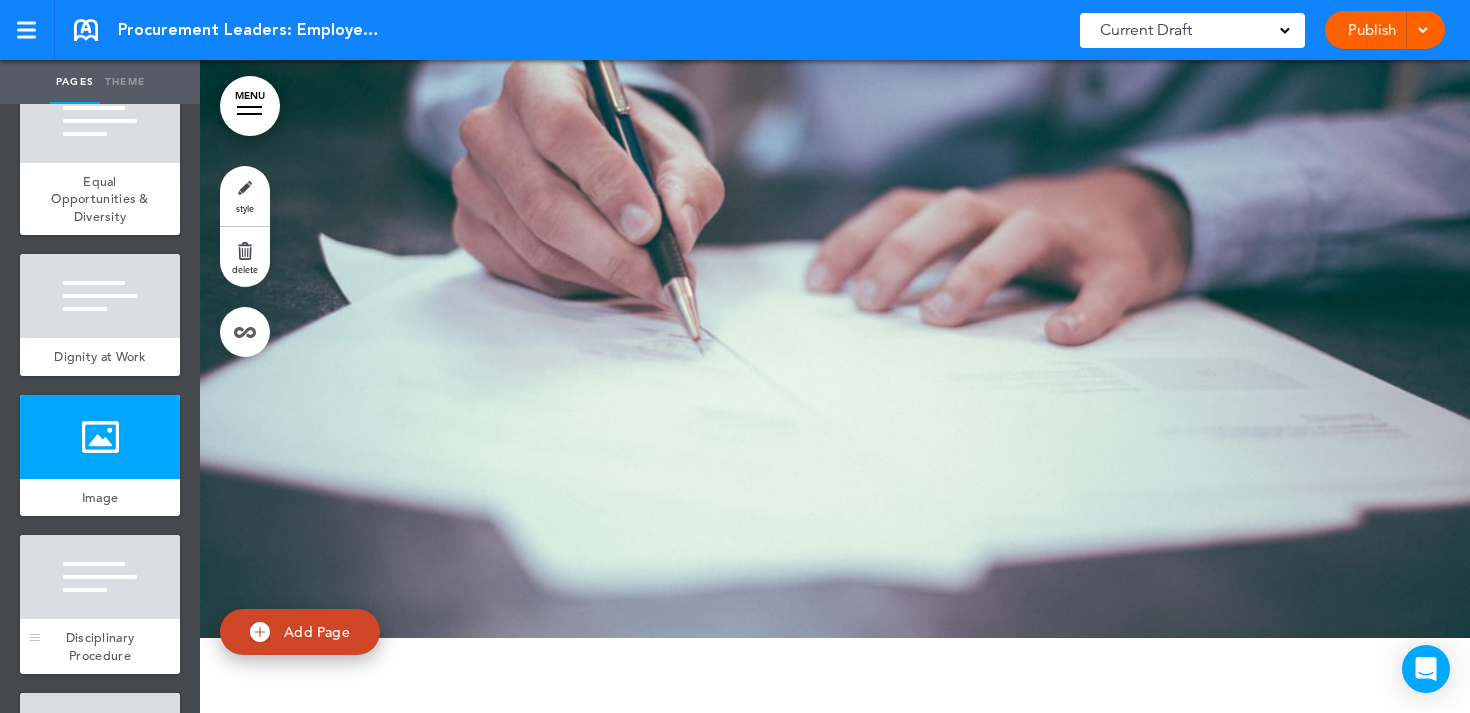 click at bounding box center [100, 577] 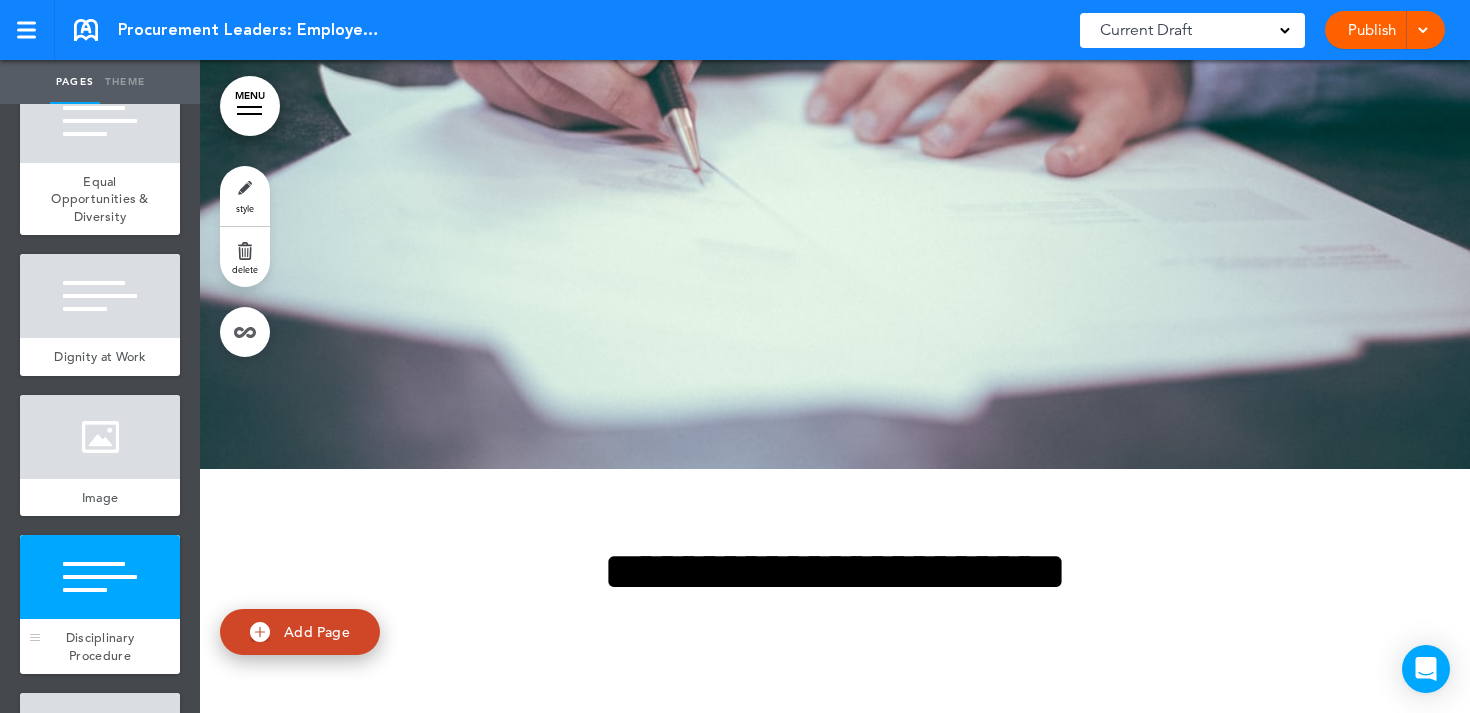 scroll, scrollTop: 110616, scrollLeft: 0, axis: vertical 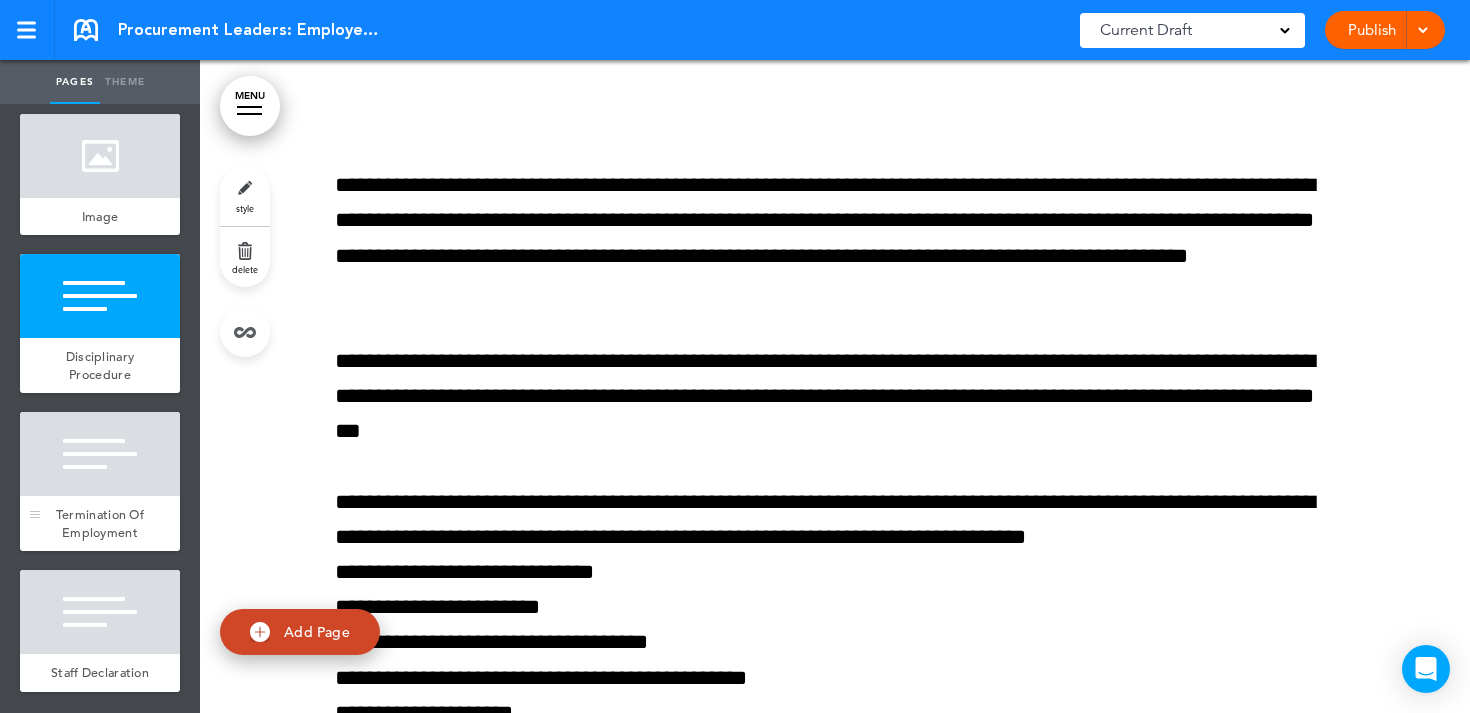 click at bounding box center [100, 454] 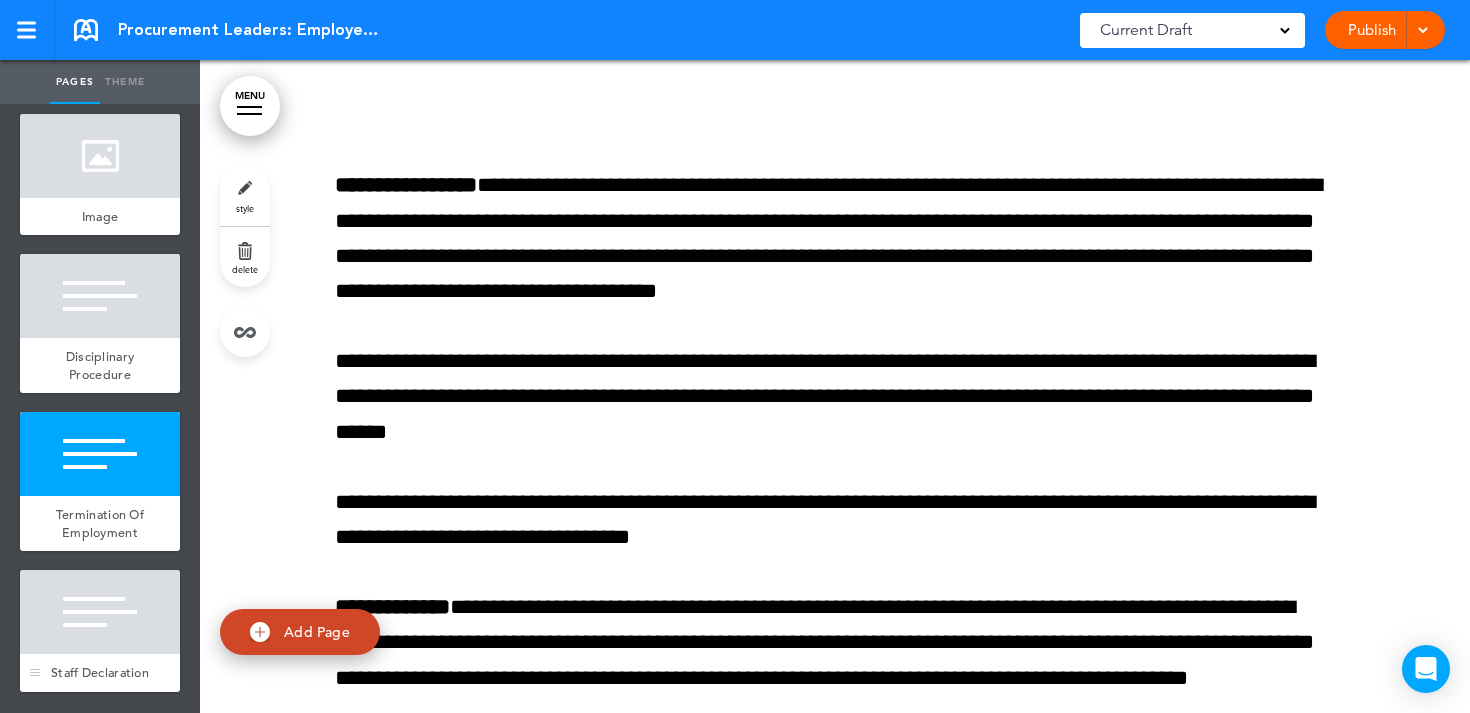 click at bounding box center (100, 612) 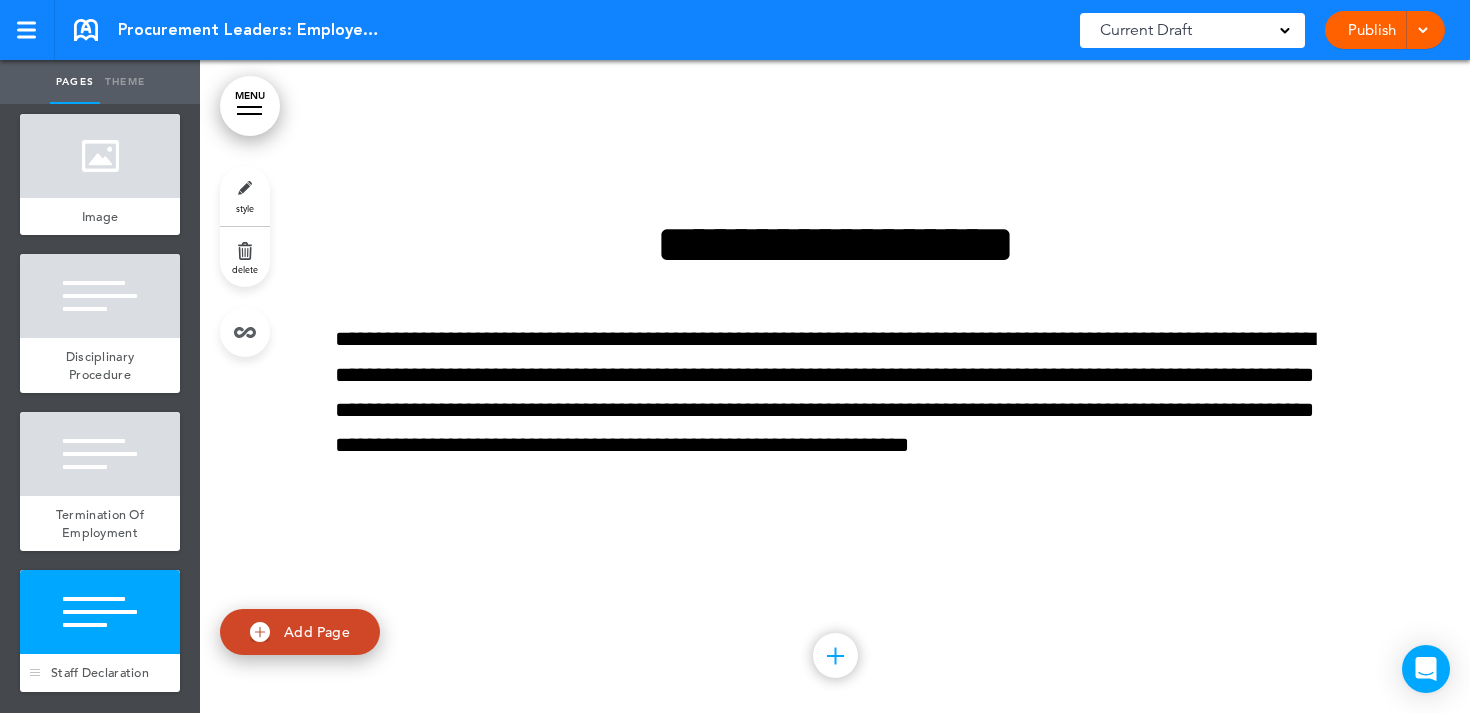 scroll, scrollTop: 129334, scrollLeft: 0, axis: vertical 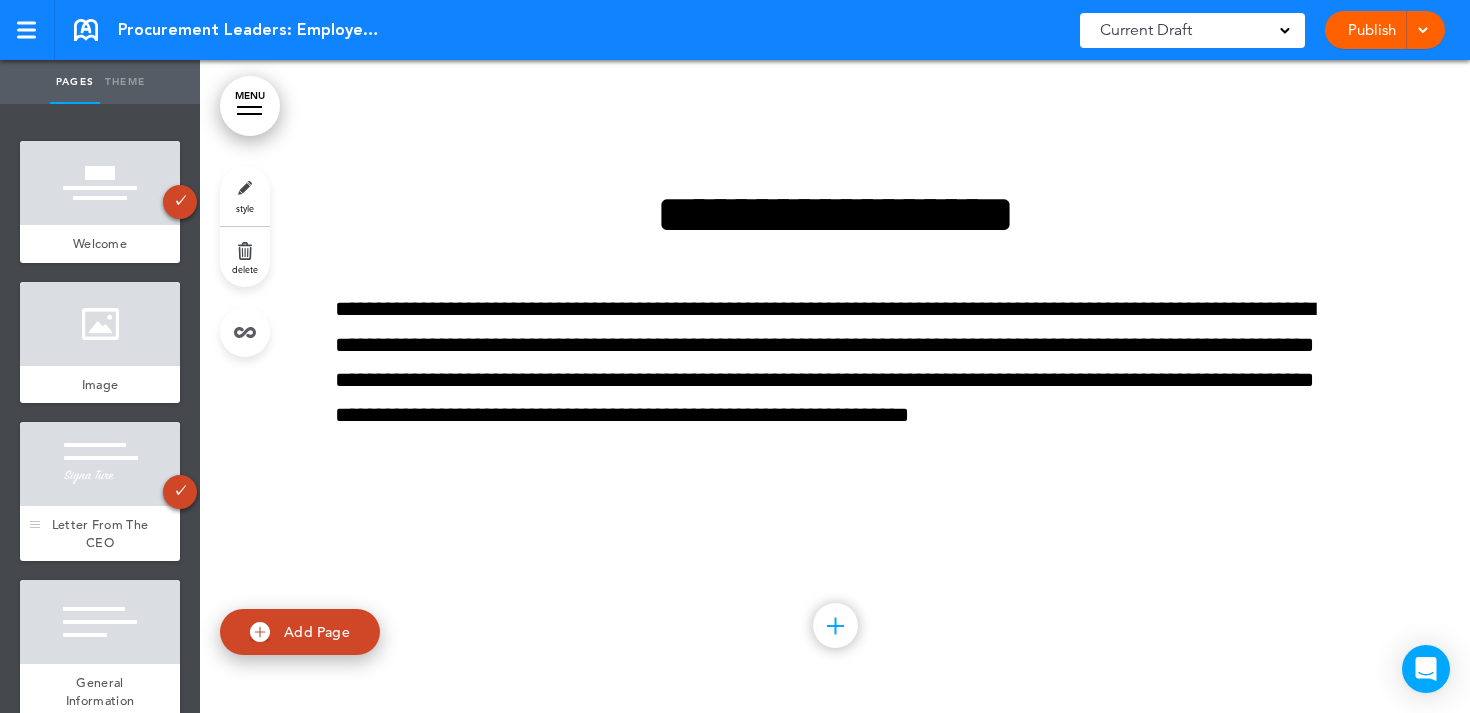 click at bounding box center (100, 464) 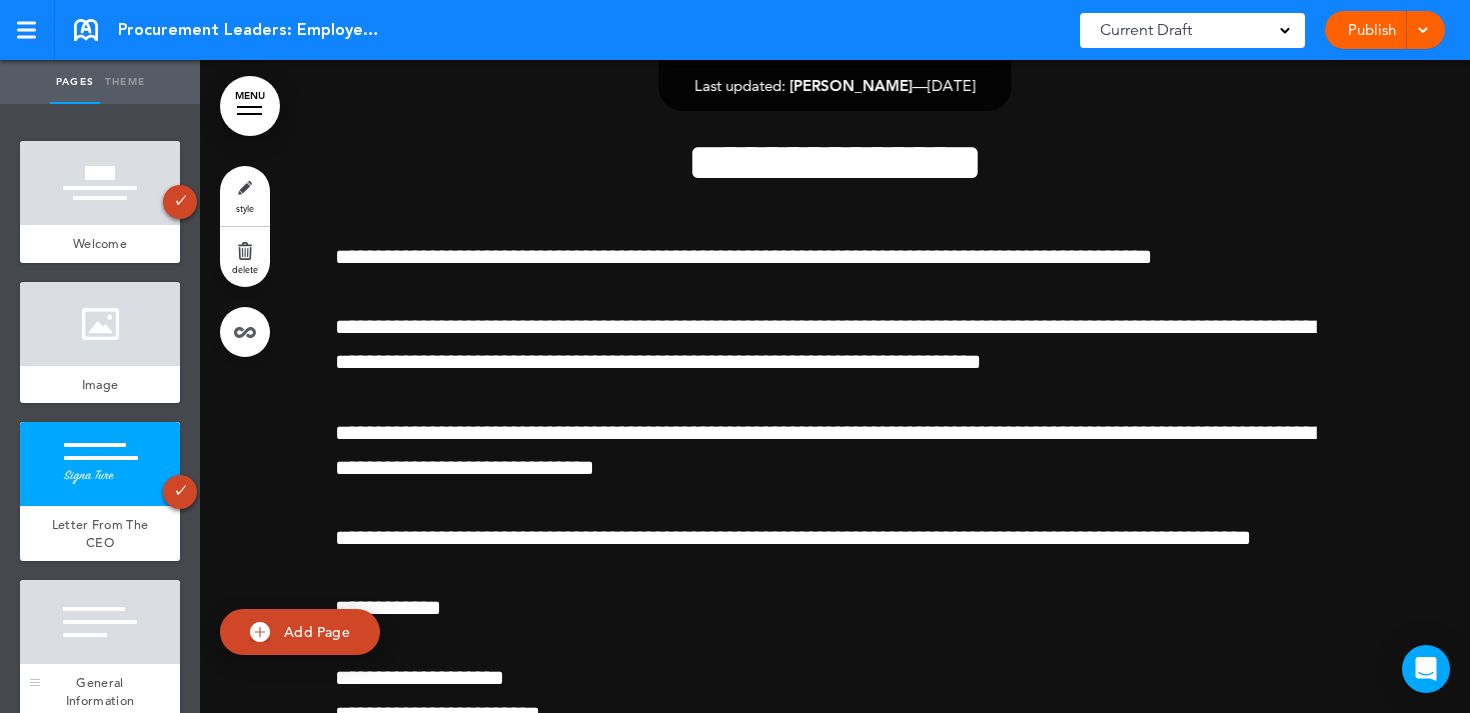 click at bounding box center [100, 622] 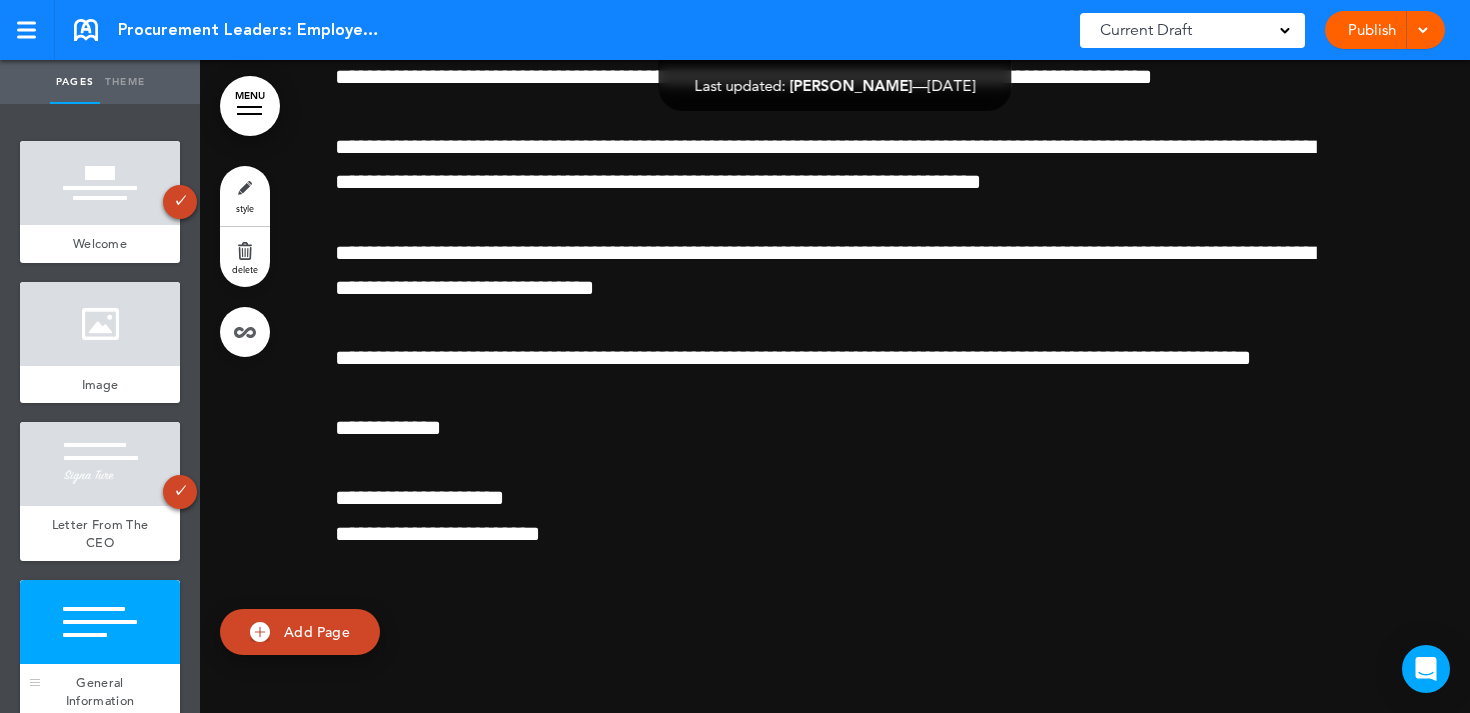 scroll, scrollTop: 2481, scrollLeft: 0, axis: vertical 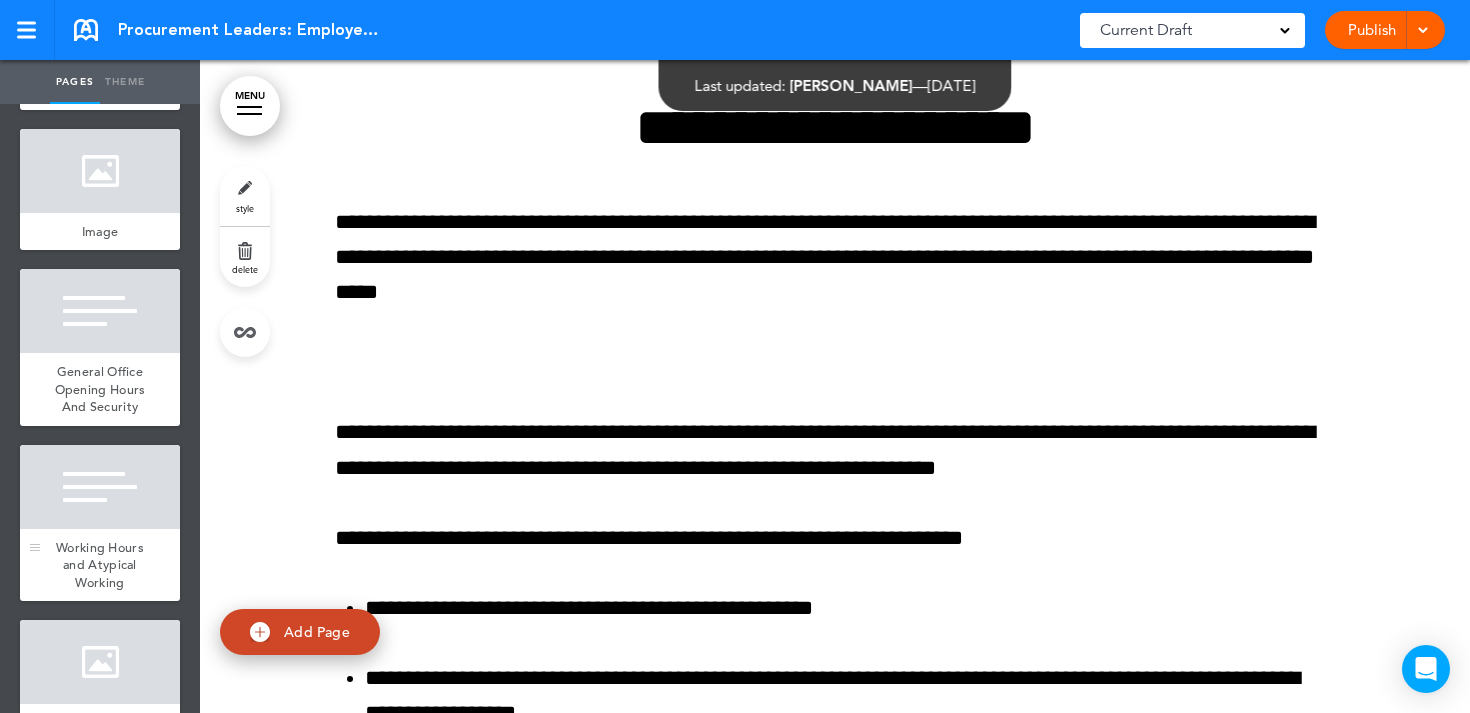 click at bounding box center (100, 487) 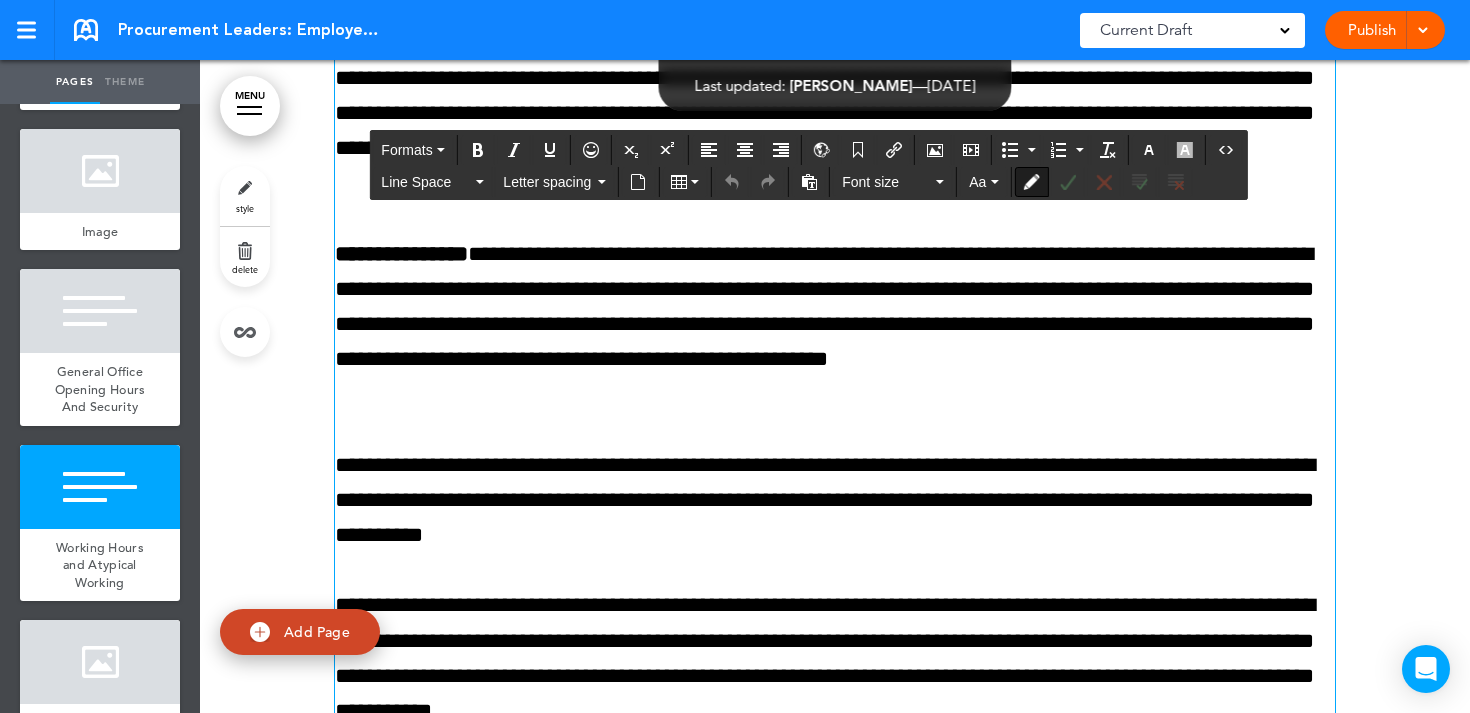 click on "**********" at bounding box center (835, 114) 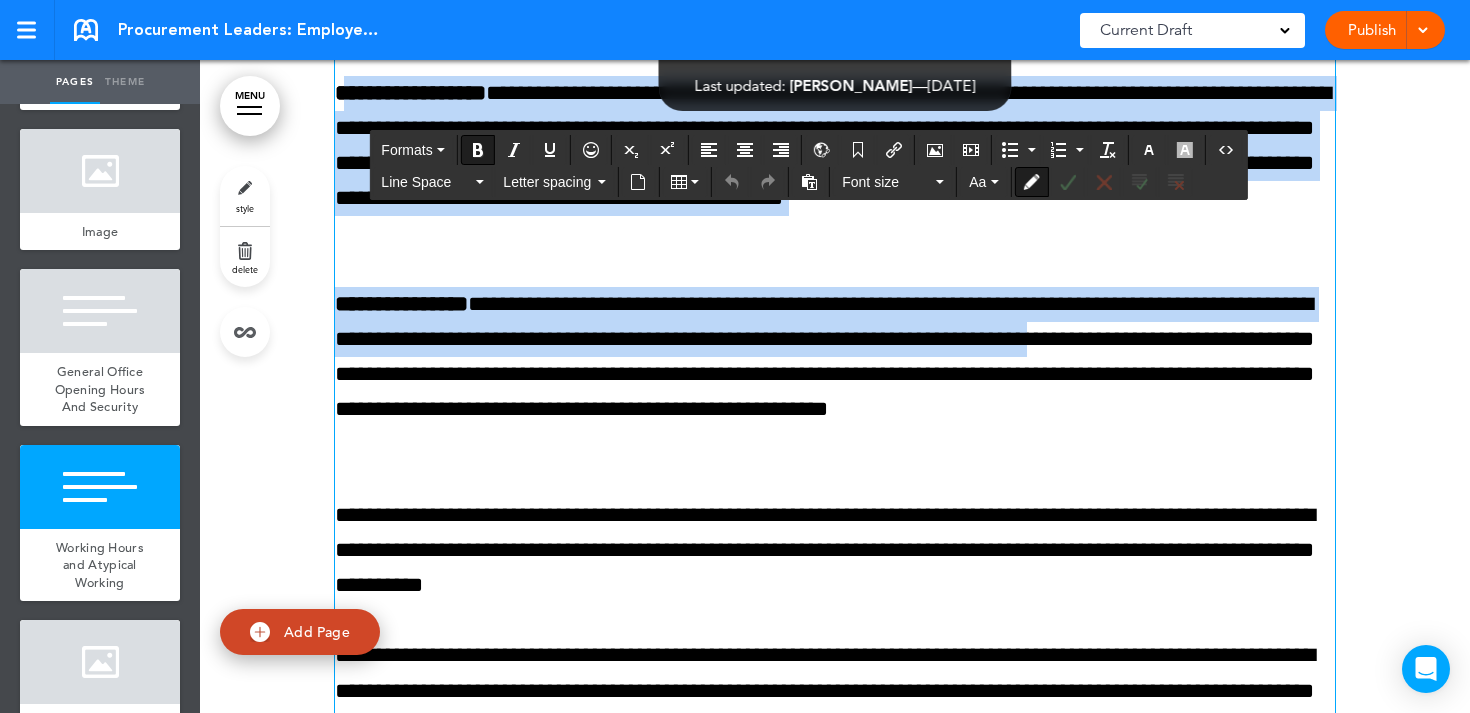 drag, startPoint x: 341, startPoint y: 231, endPoint x: 1010, endPoint y: 506, distance: 723.316 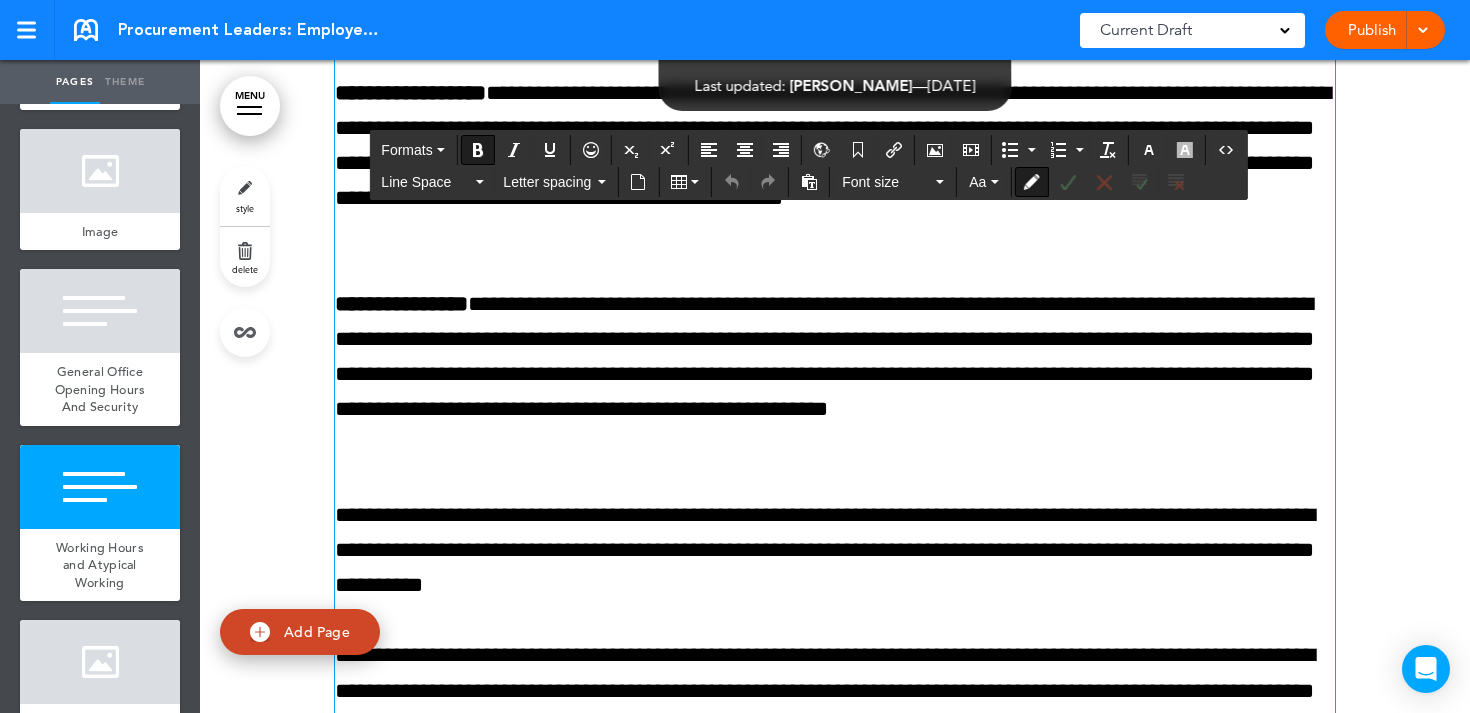 click on "**********" at bounding box center (410, 93) 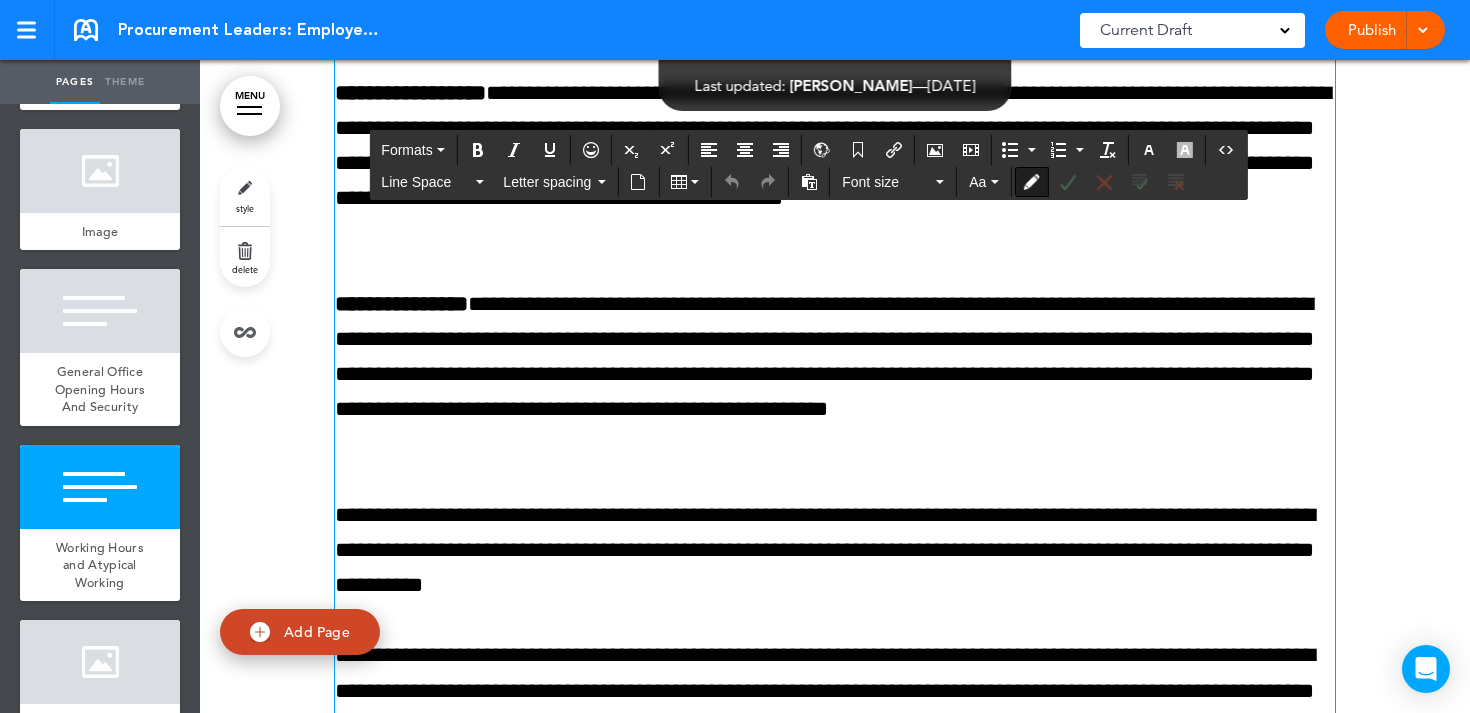 drag, startPoint x: 338, startPoint y: 231, endPoint x: 599, endPoint y: 614, distance: 463.47598 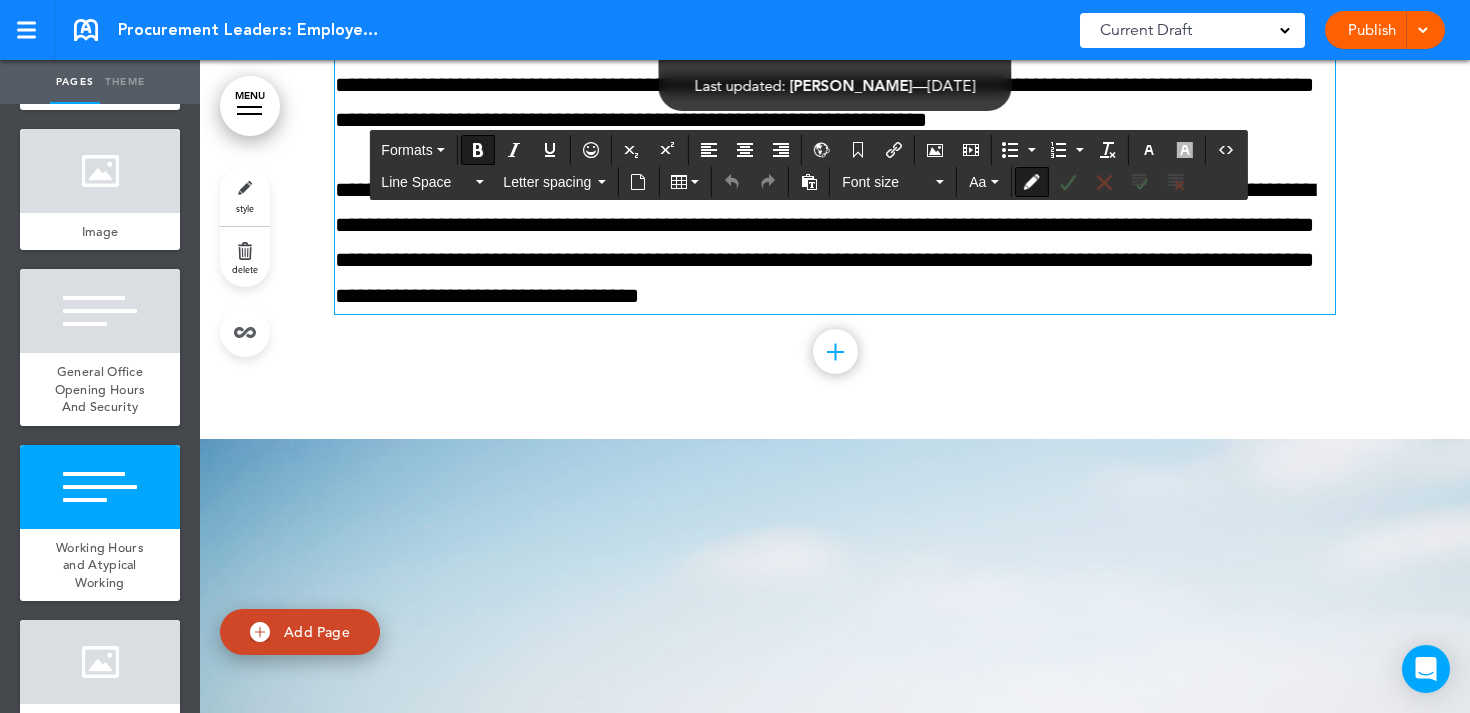 scroll, scrollTop: 14722, scrollLeft: 0, axis: vertical 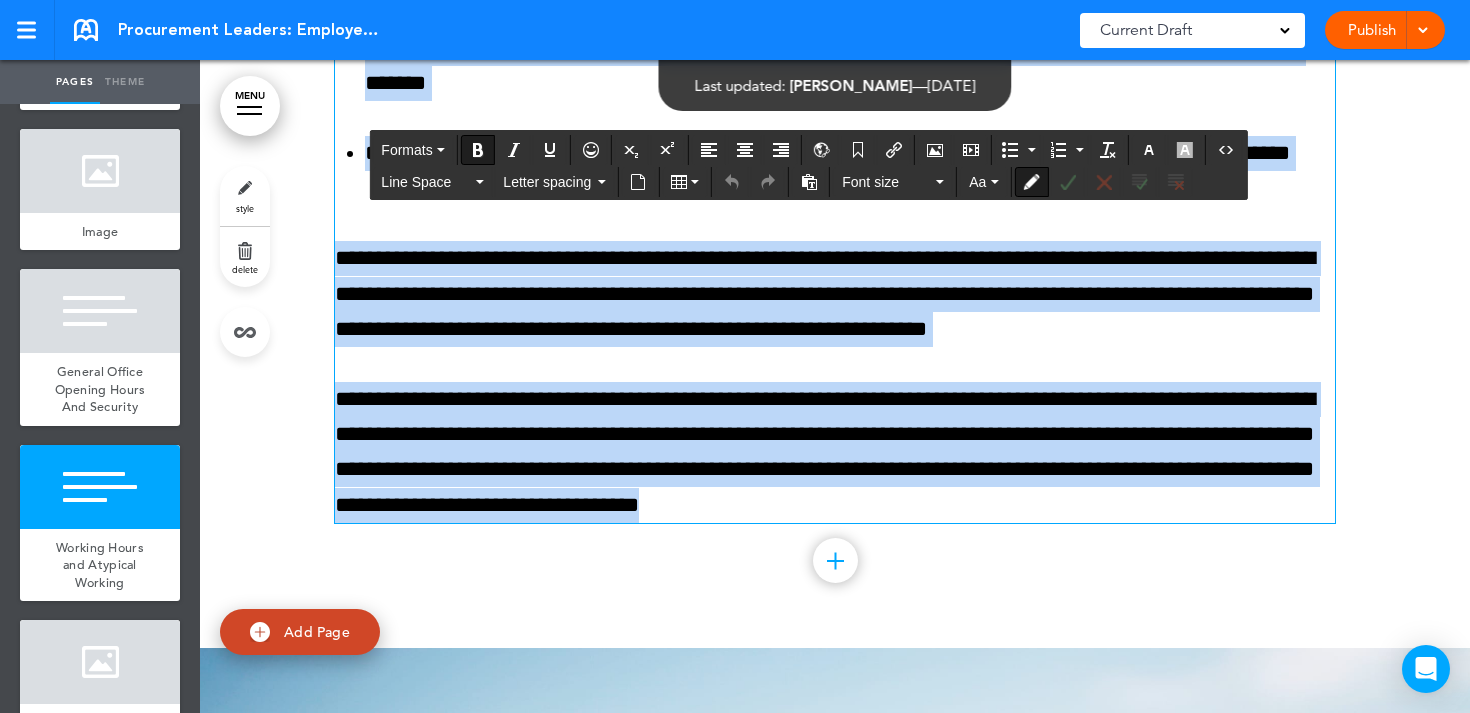 drag, startPoint x: 336, startPoint y: 228, endPoint x: 1165, endPoint y: 683, distance: 945.6564 